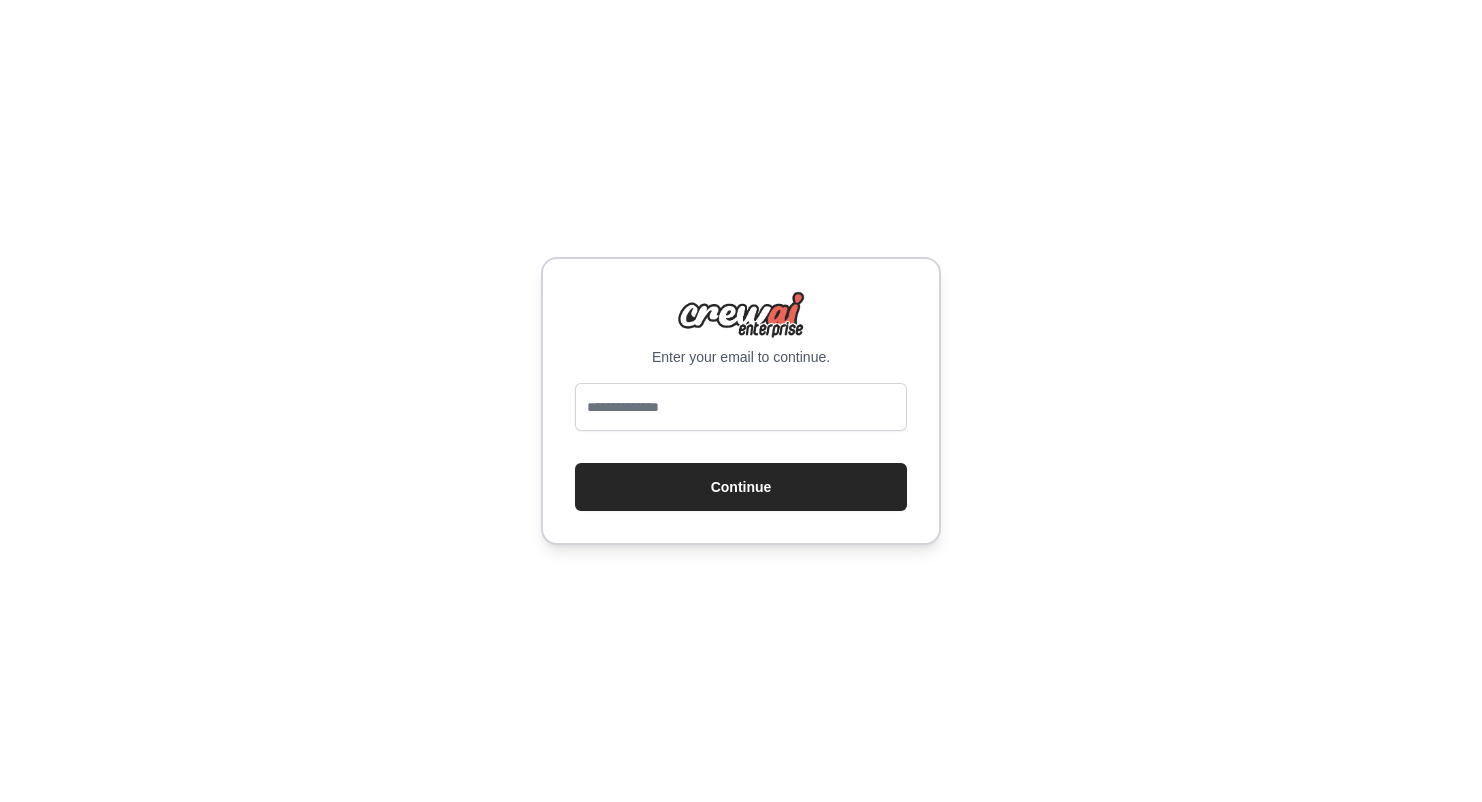 scroll, scrollTop: 0, scrollLeft: 0, axis: both 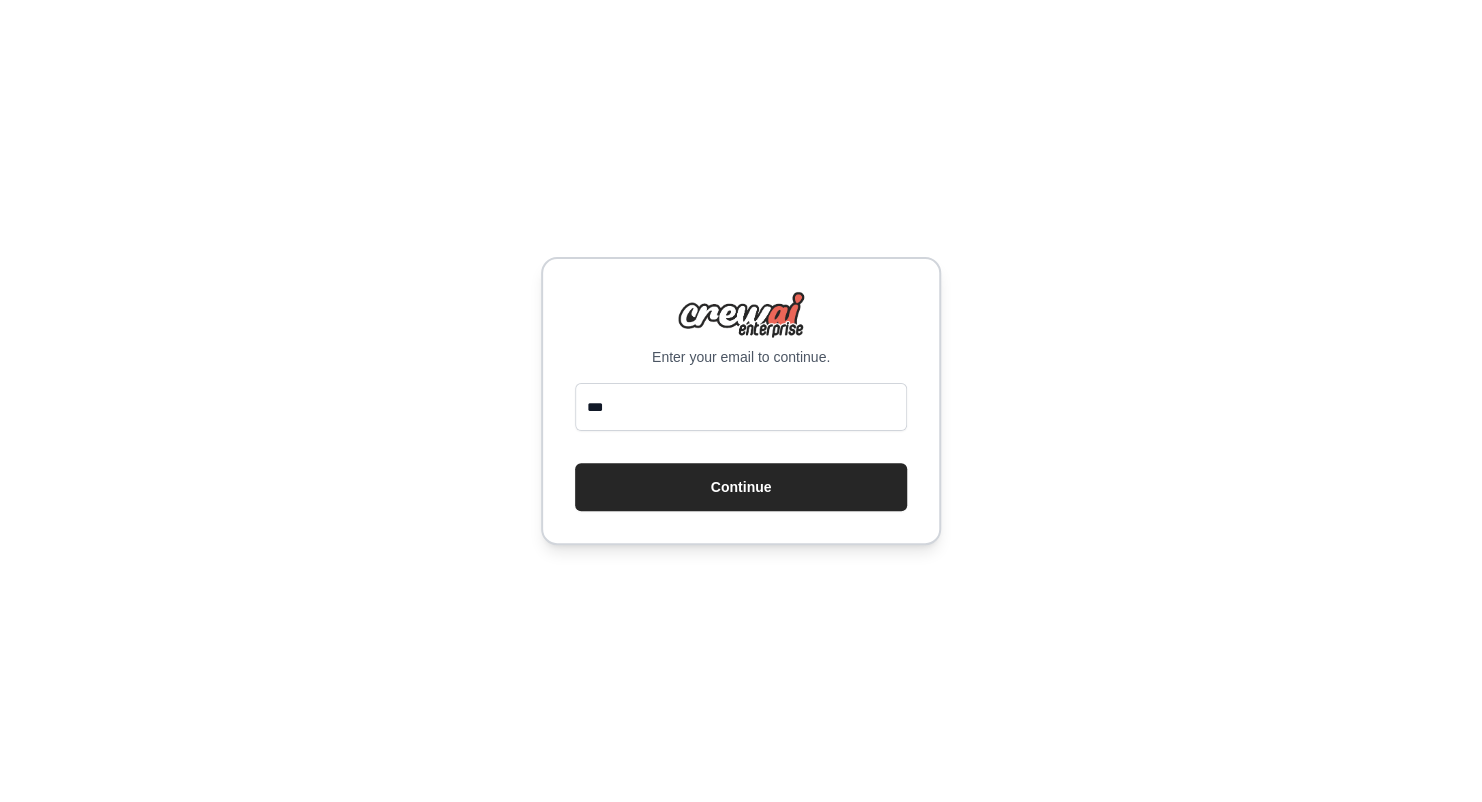 type on "**********" 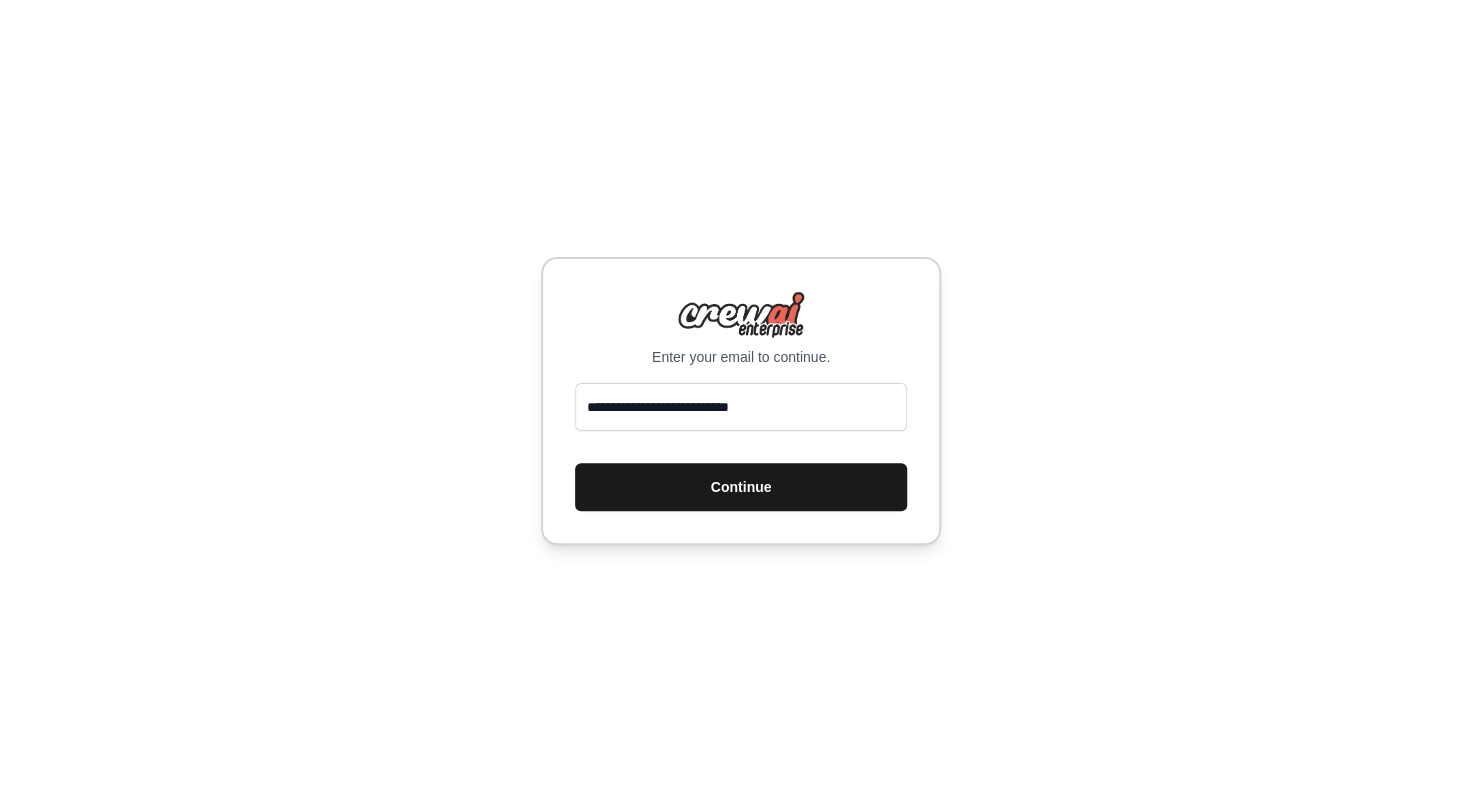 click on "Continue" at bounding box center [741, 487] 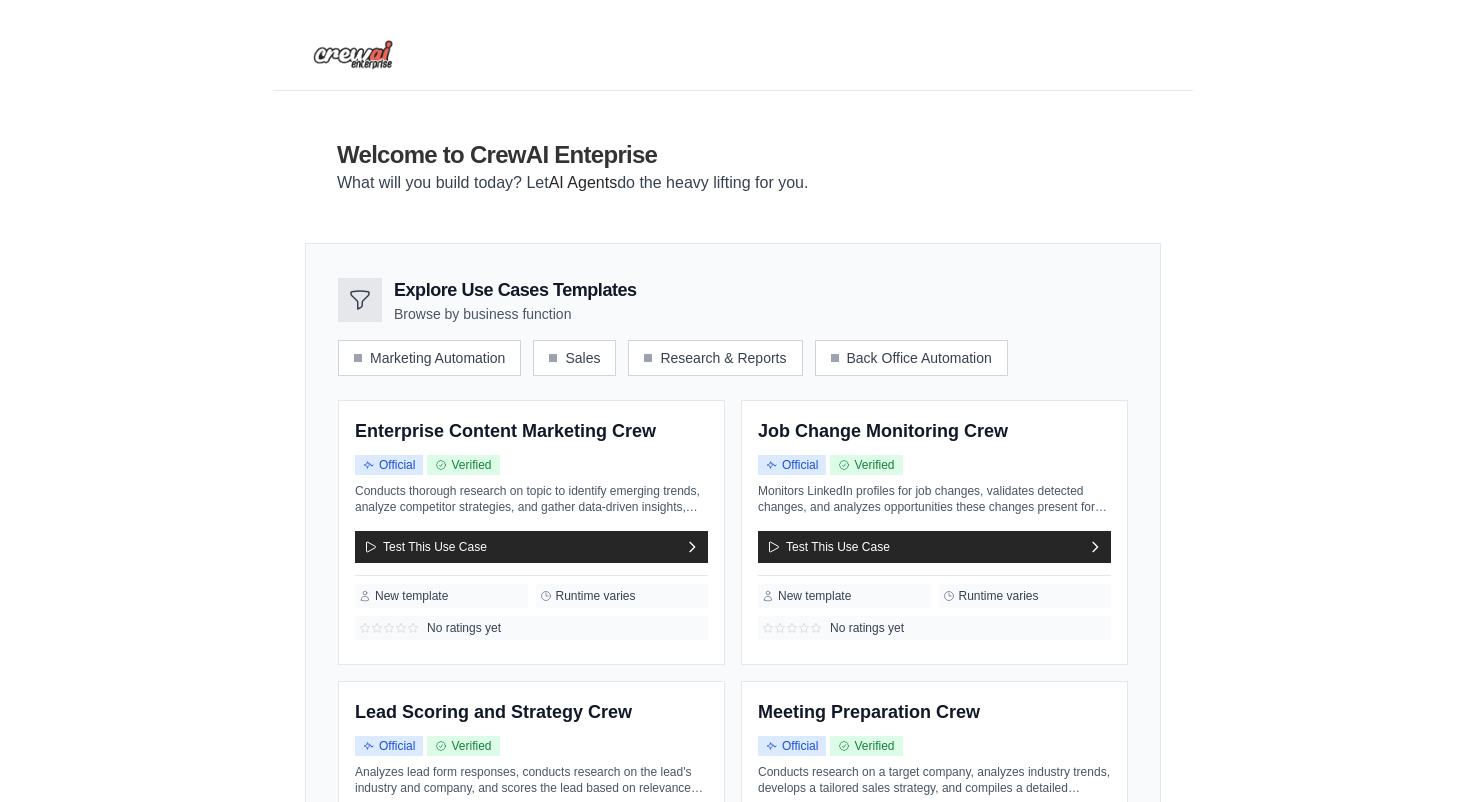 scroll, scrollTop: 0, scrollLeft: 0, axis: both 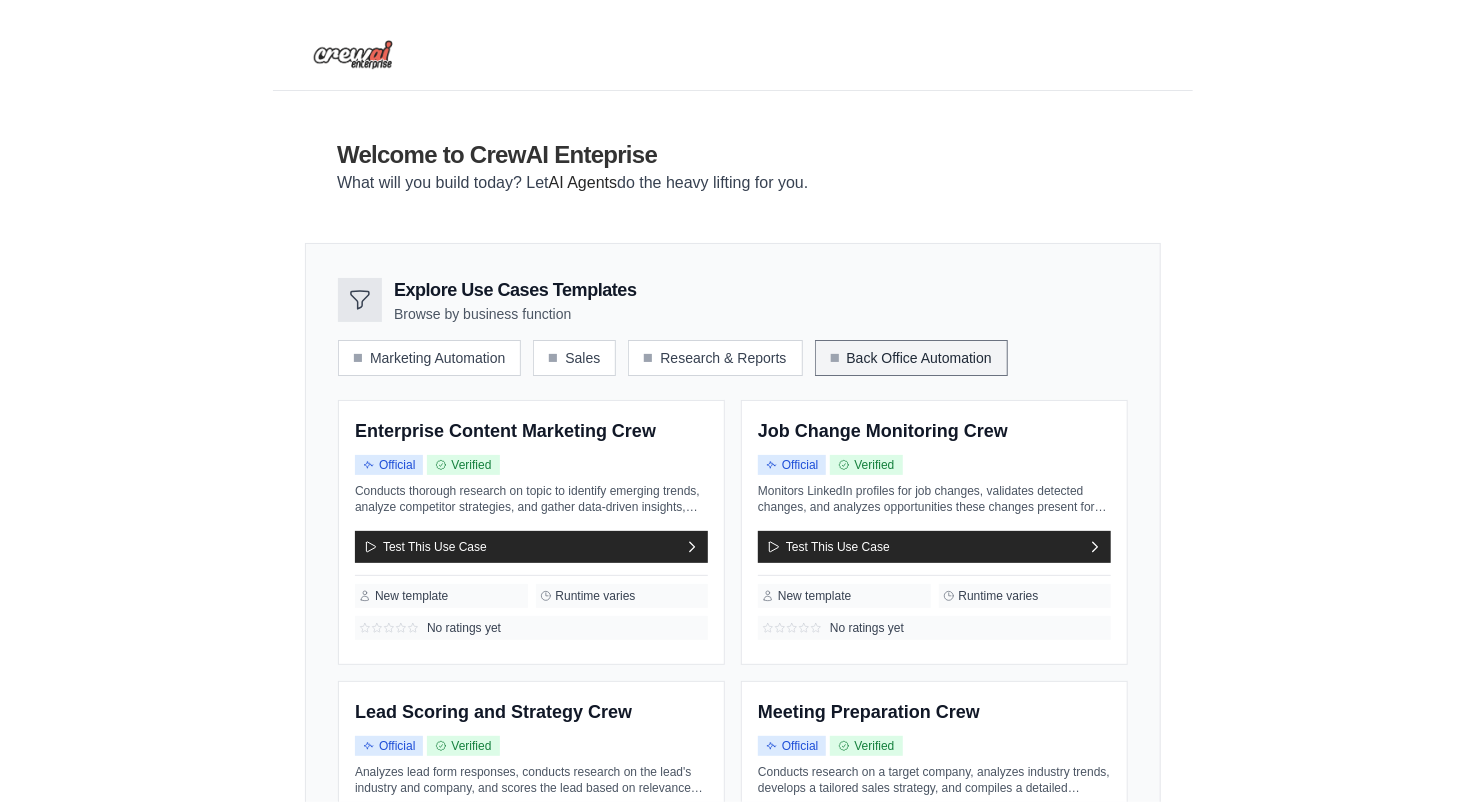 click on "Back Office Automation" at bounding box center (911, 358) 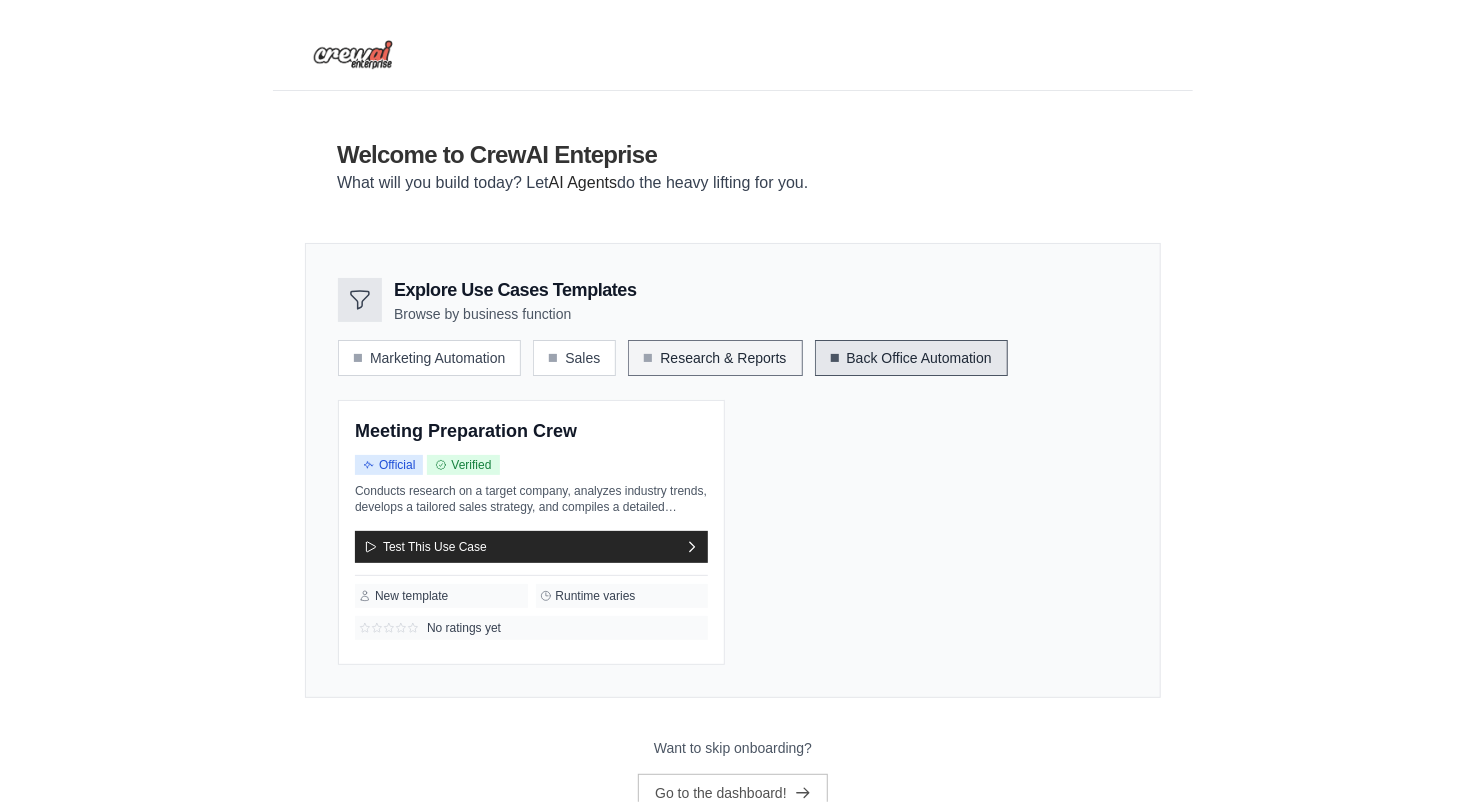 click on "Research & Reports" at bounding box center (715, 358) 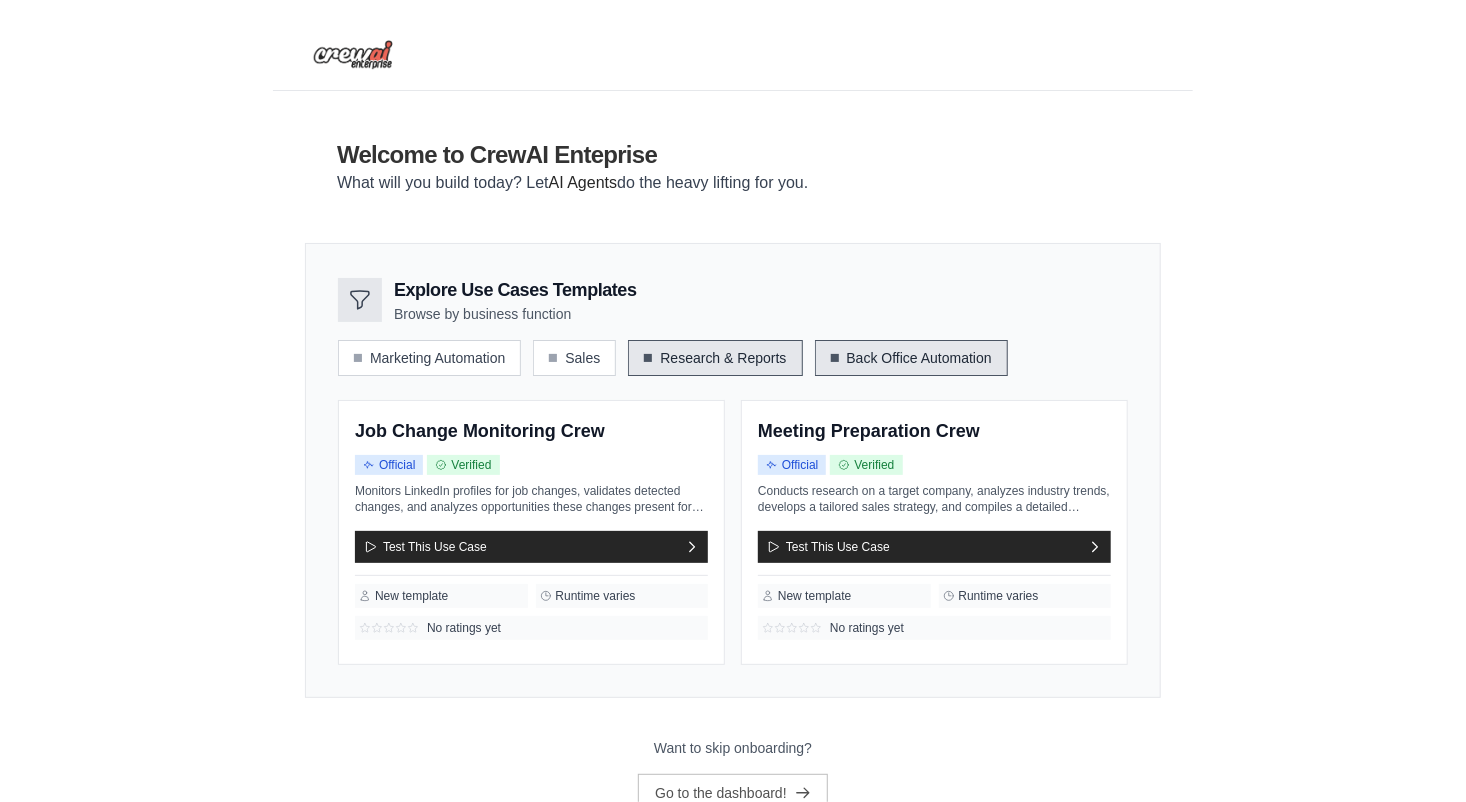 click on "Back Office Automation" at bounding box center (911, 358) 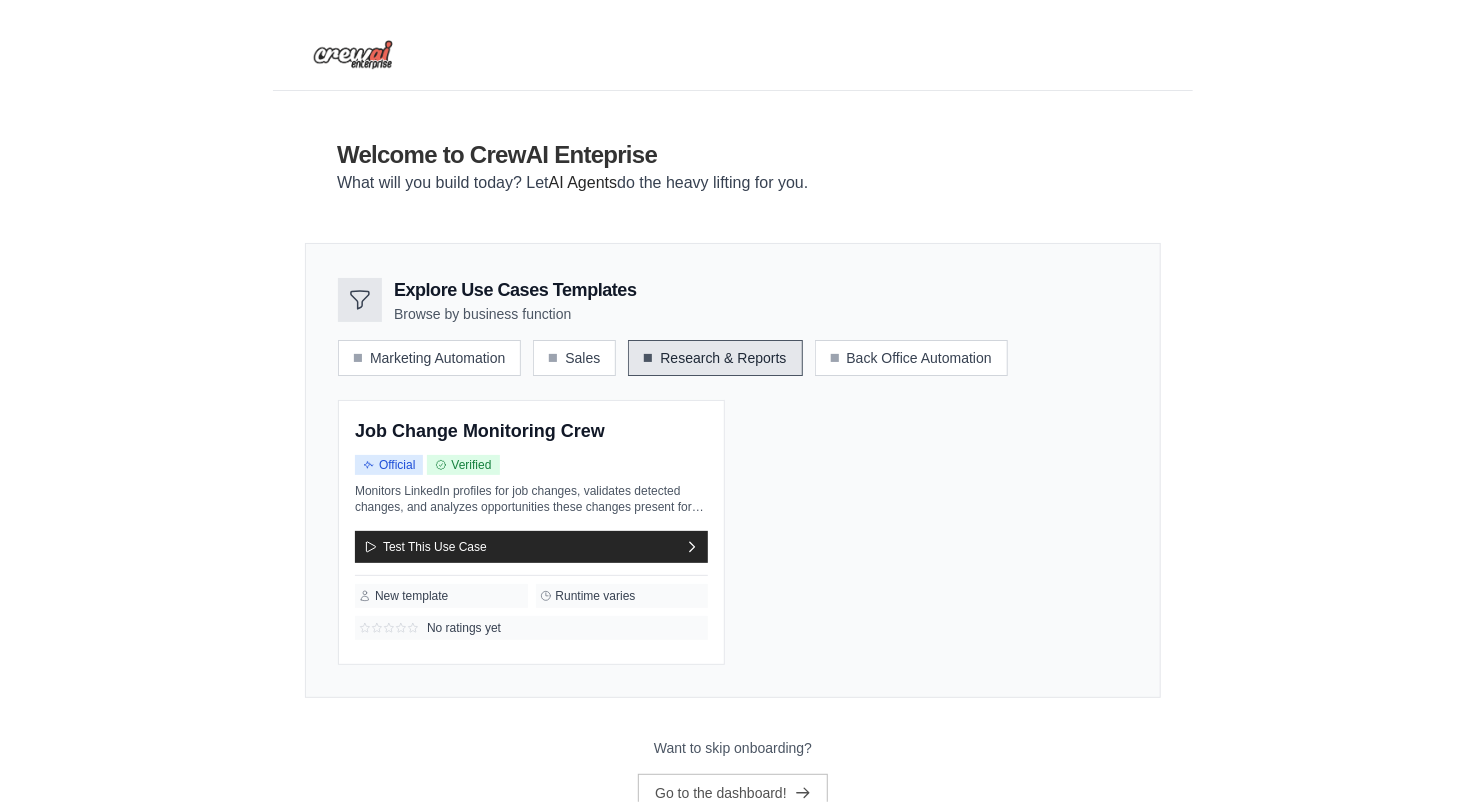 click on "Research & Reports" at bounding box center (715, 358) 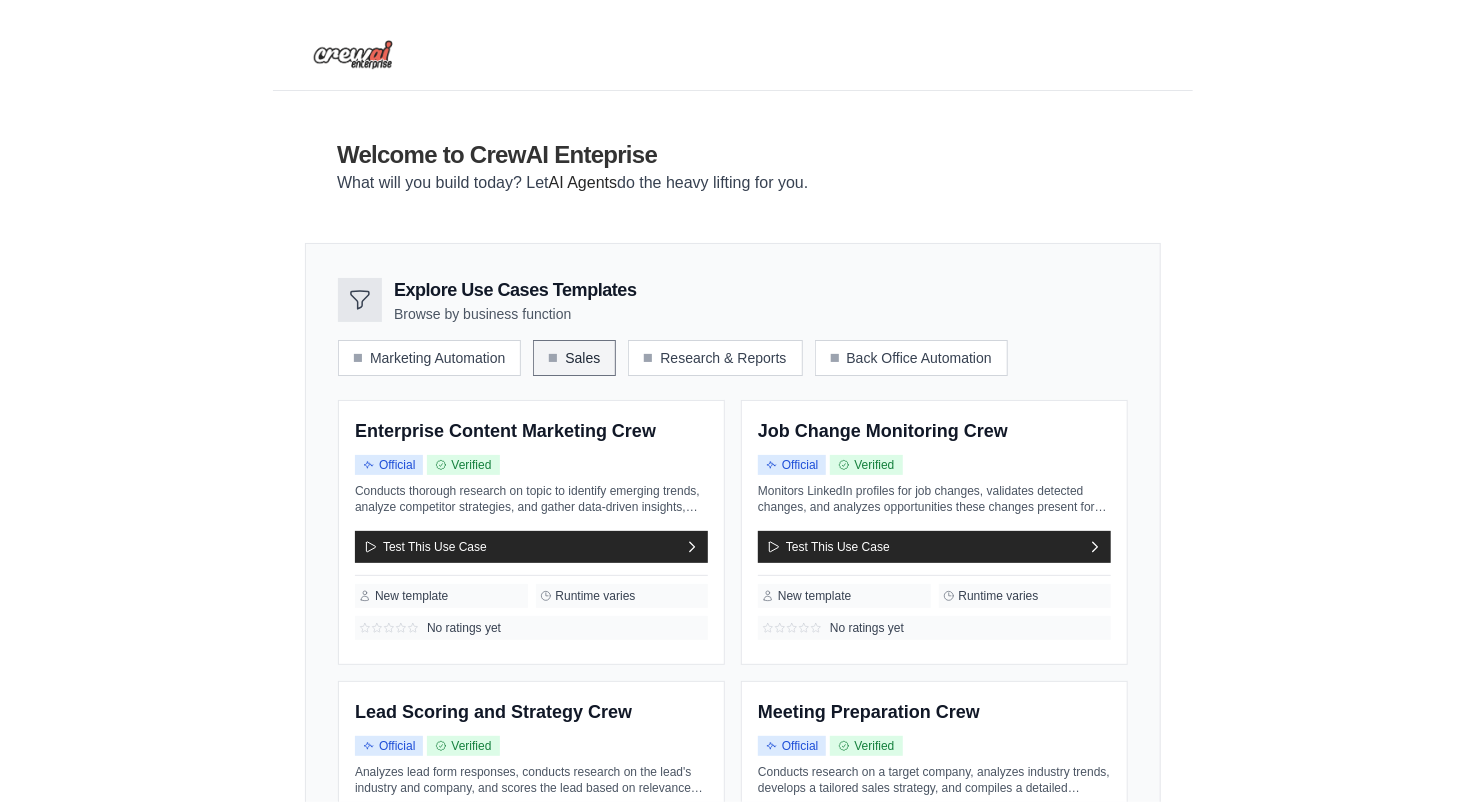 click on "Sales" at bounding box center (574, 358) 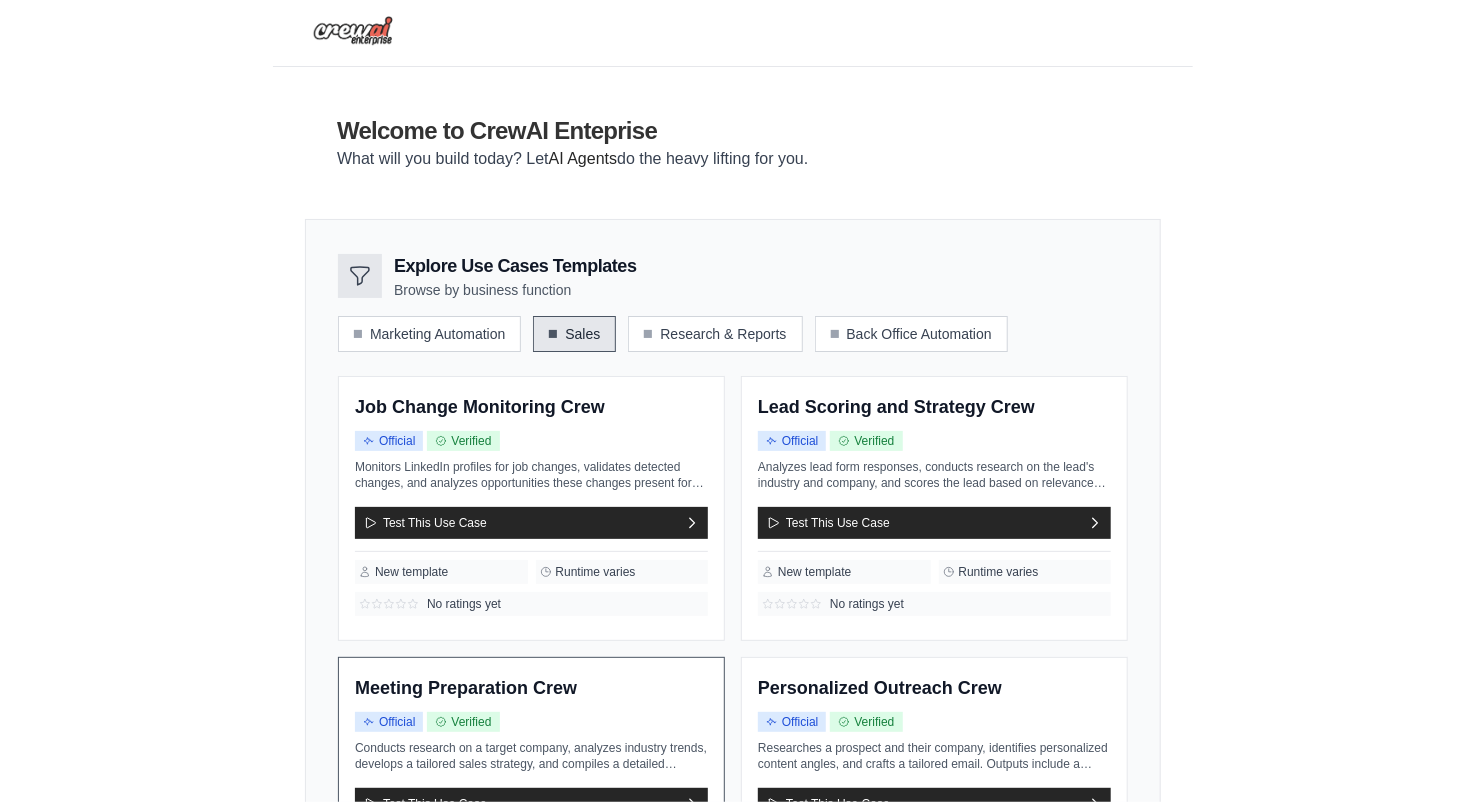 scroll, scrollTop: 0, scrollLeft: 0, axis: both 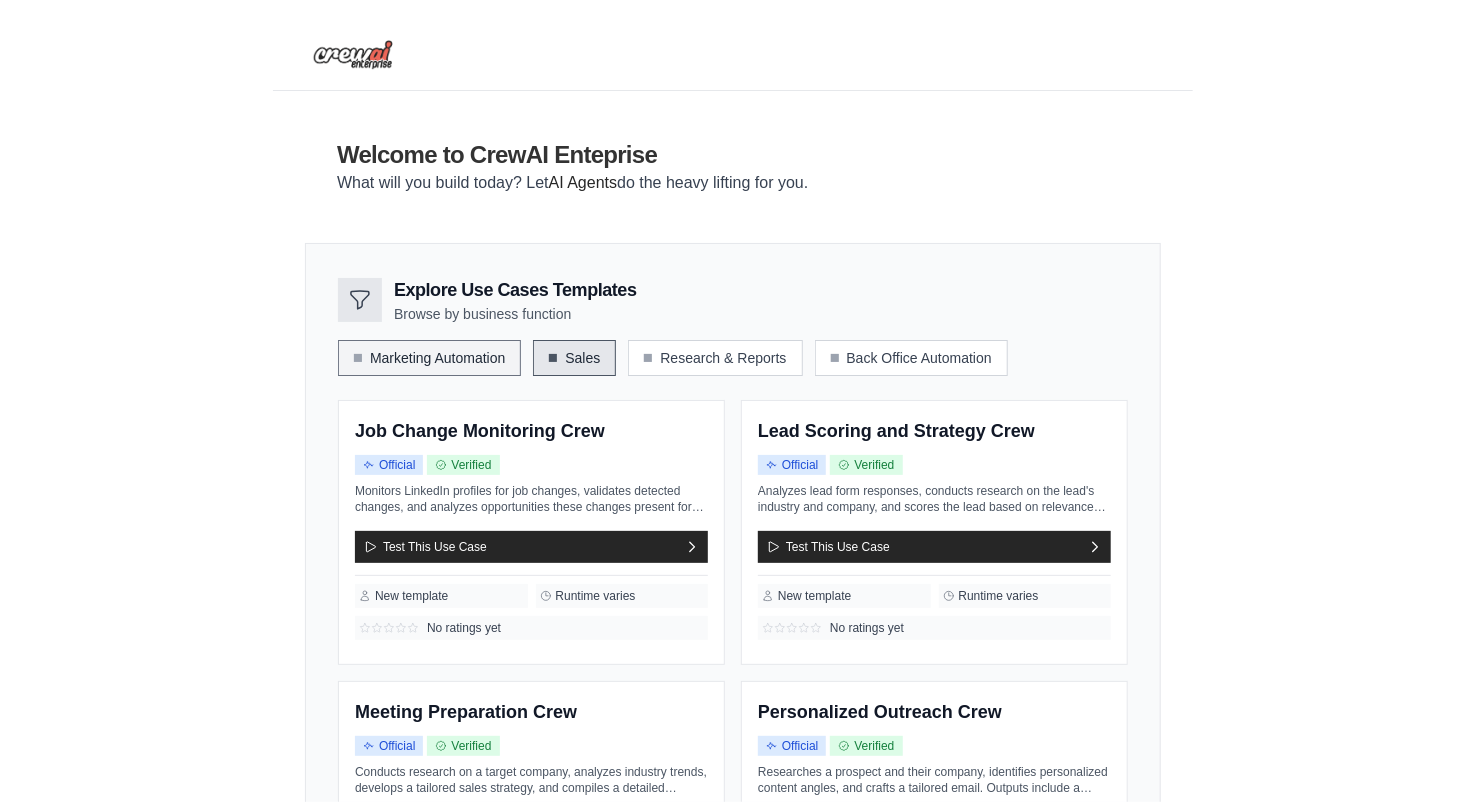 click on "Marketing Automation" at bounding box center (429, 358) 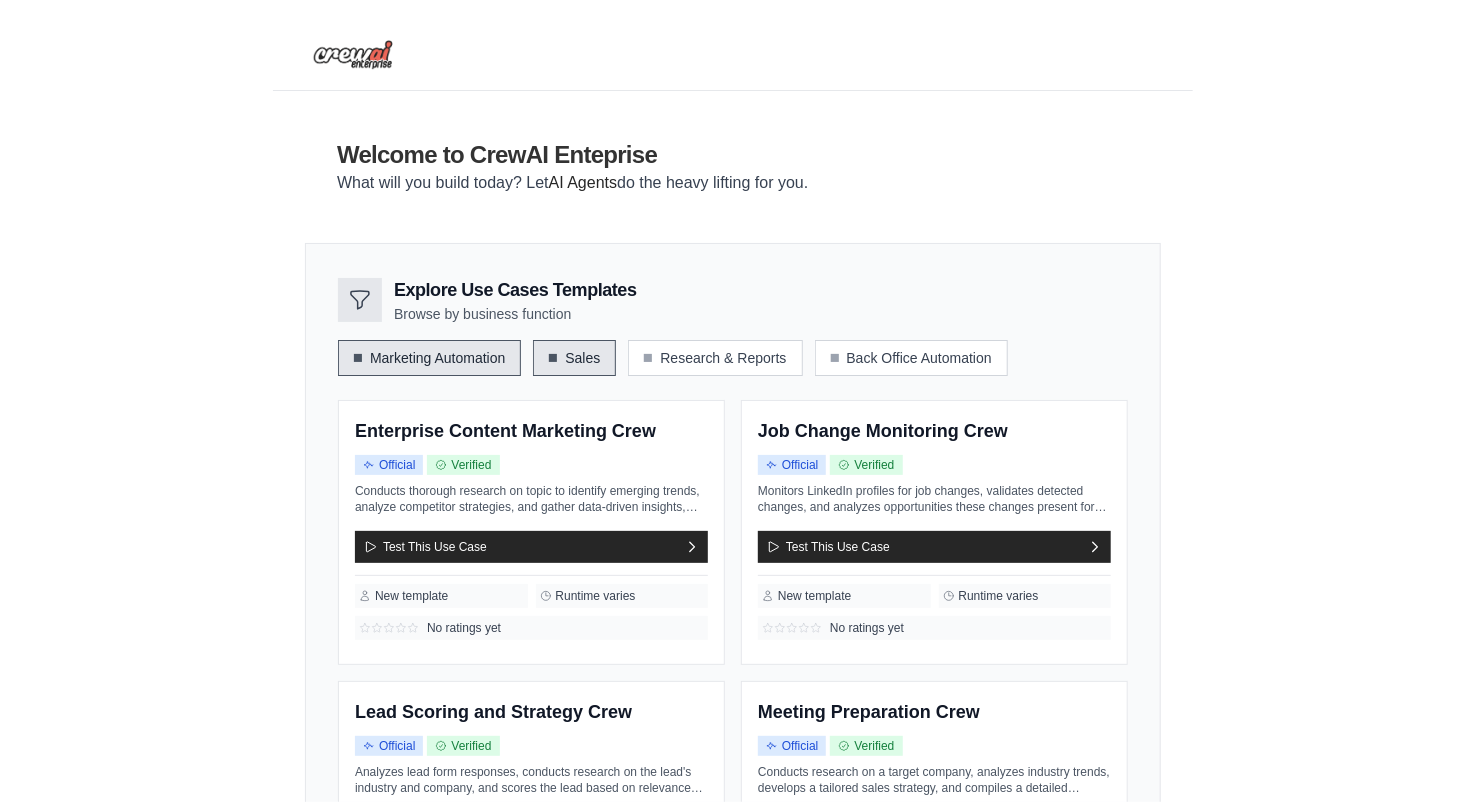 click on "Sales" at bounding box center (574, 358) 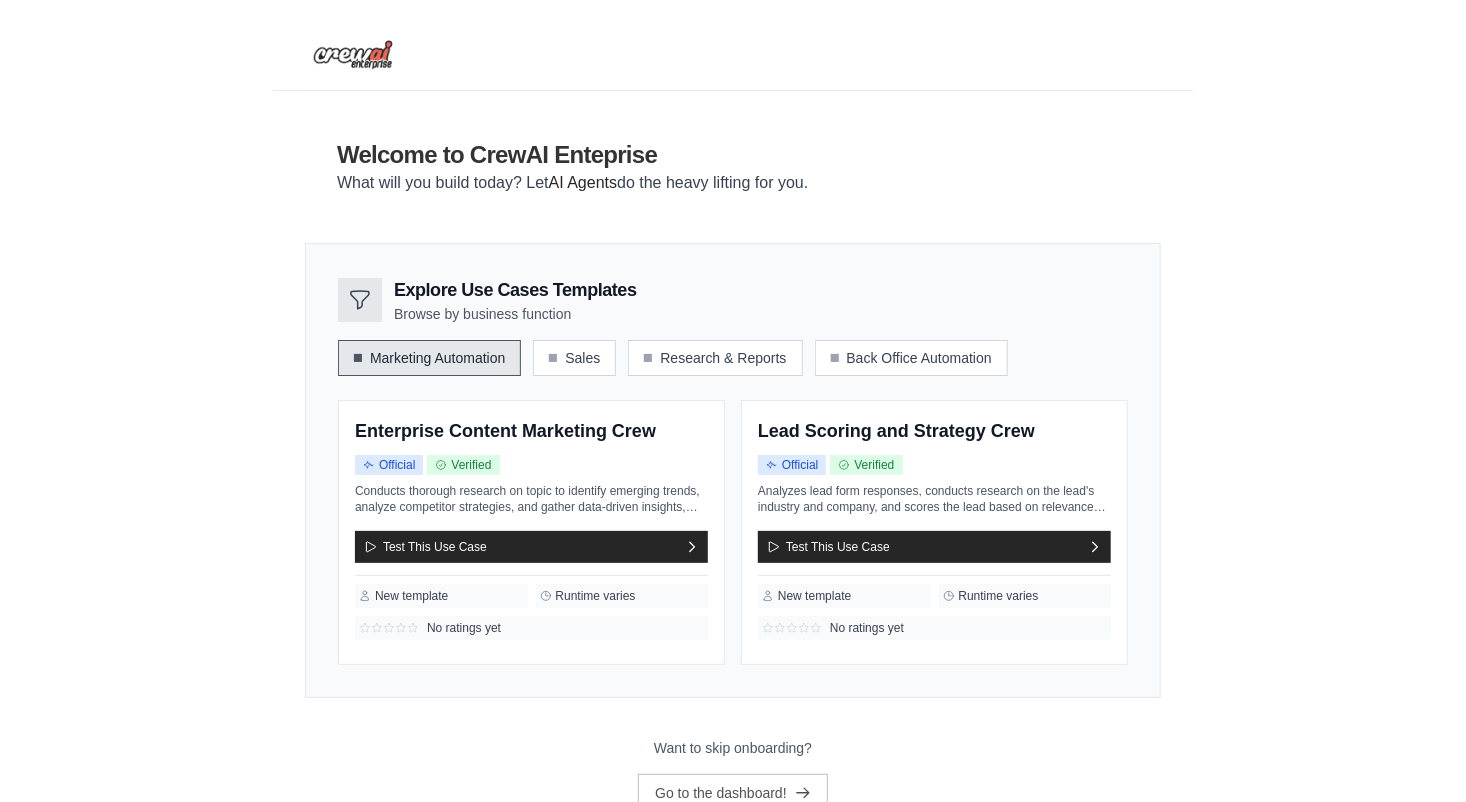 click on "Marketing Automation" at bounding box center [429, 358] 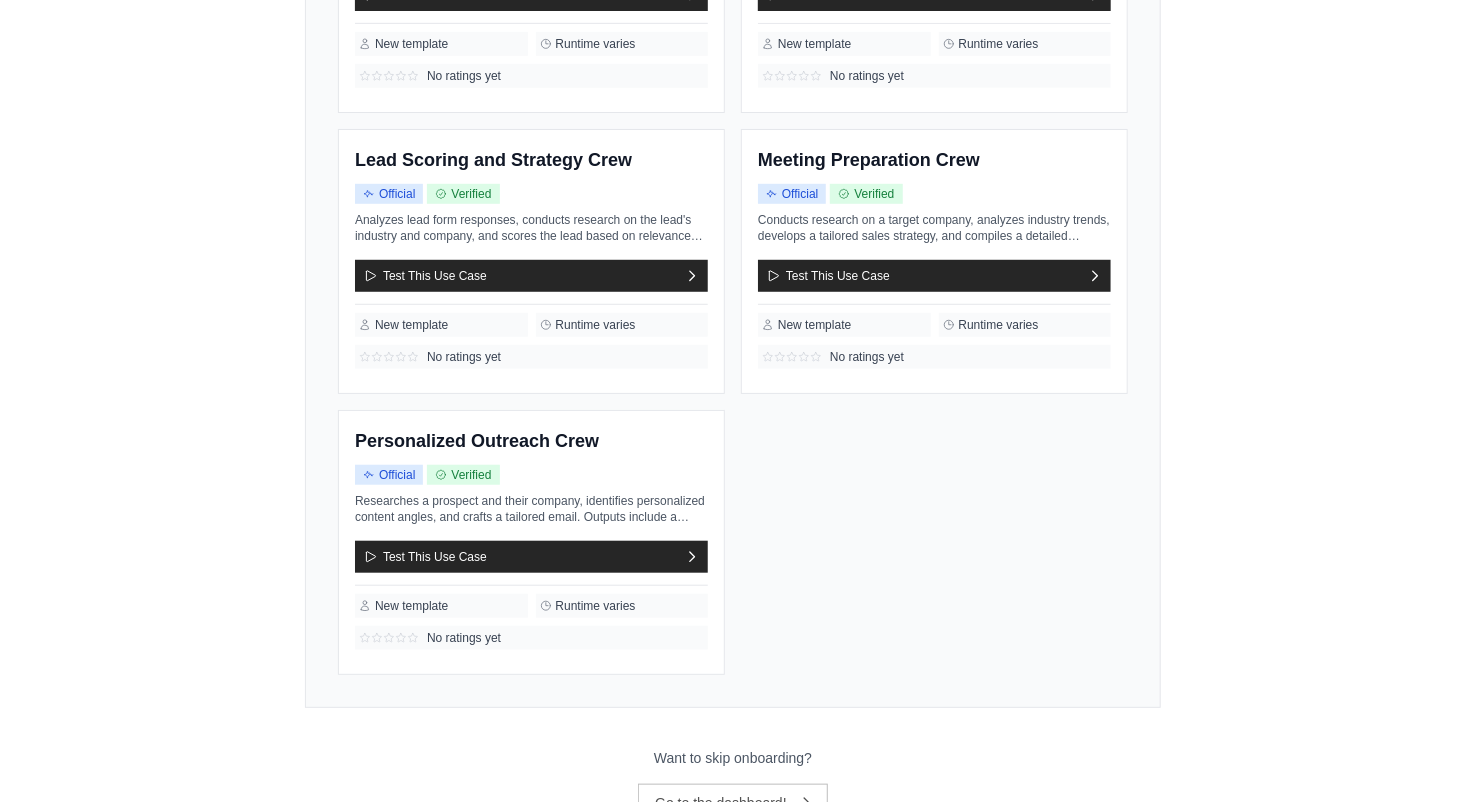 scroll, scrollTop: 596, scrollLeft: 0, axis: vertical 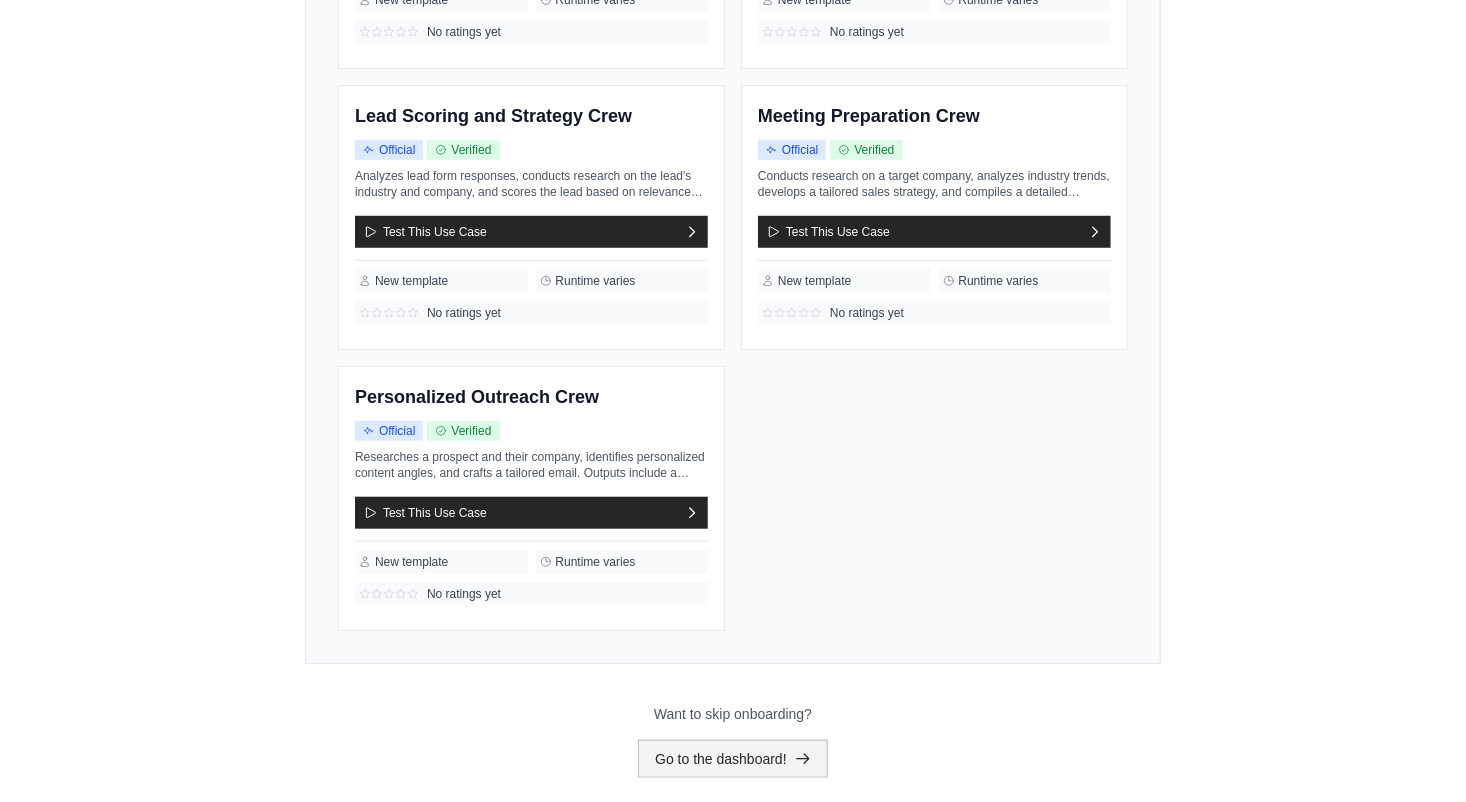 click on "Go to the dashboard!" at bounding box center [733, 759] 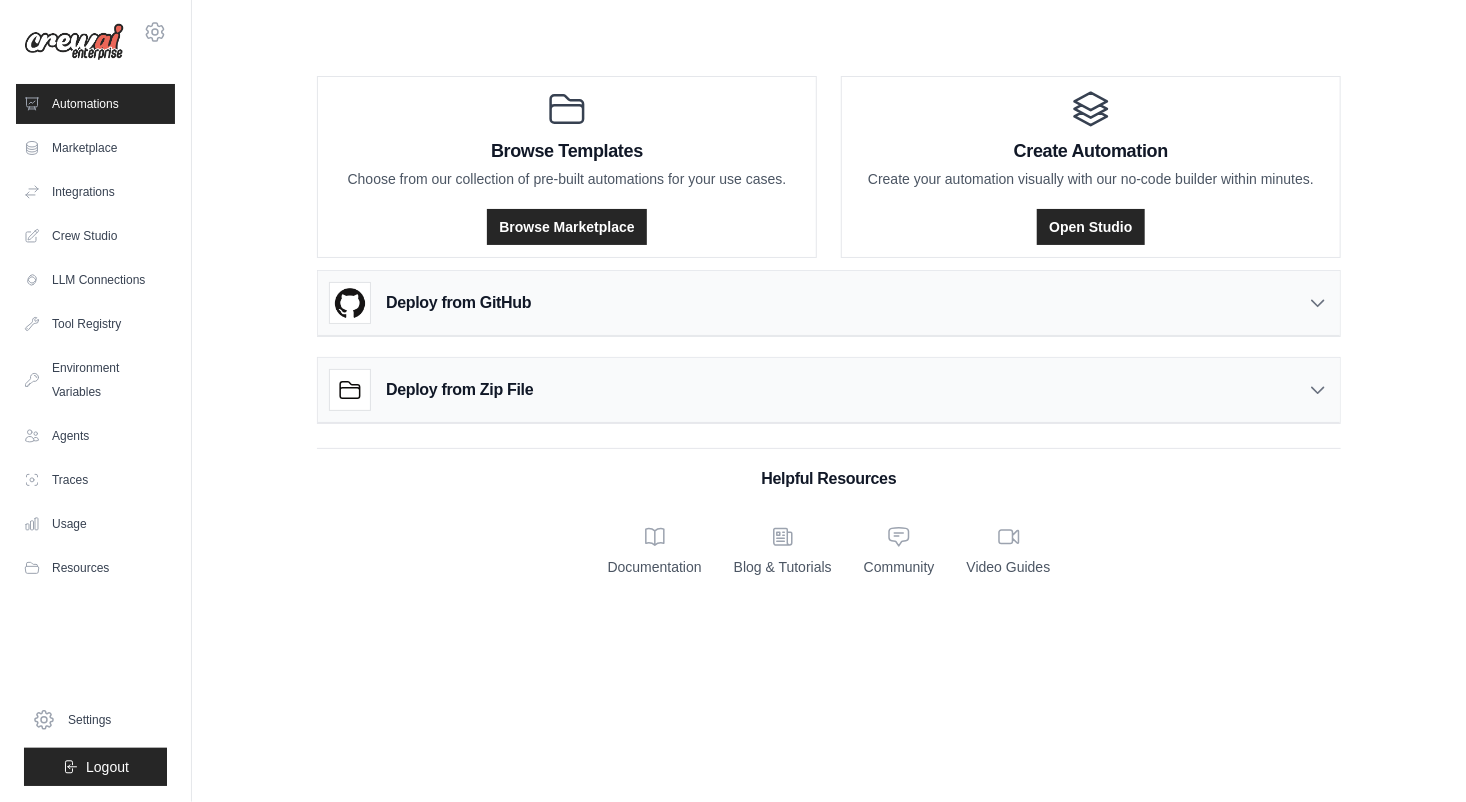 scroll, scrollTop: 0, scrollLeft: 0, axis: both 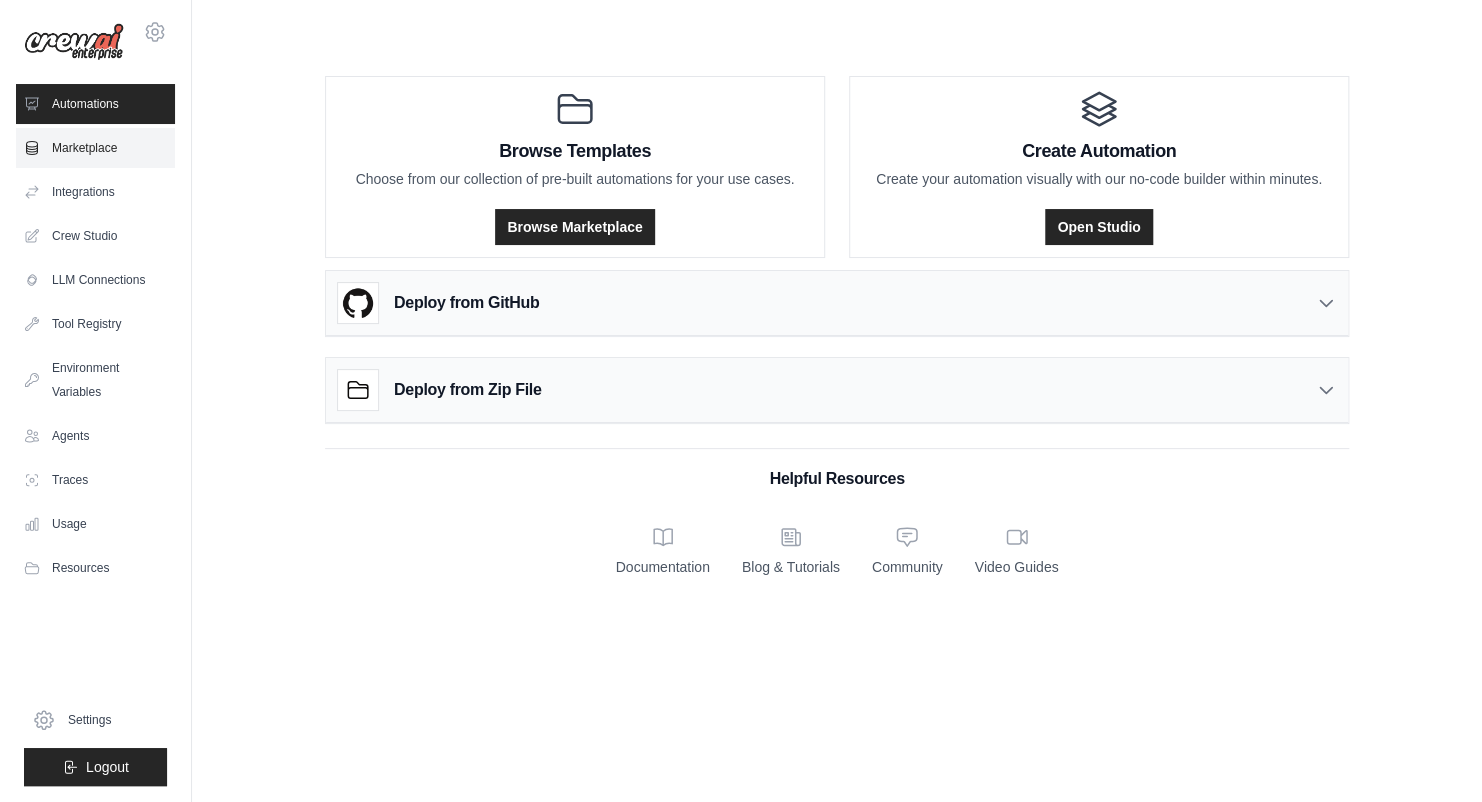 click on "Marketplace" at bounding box center (95, 148) 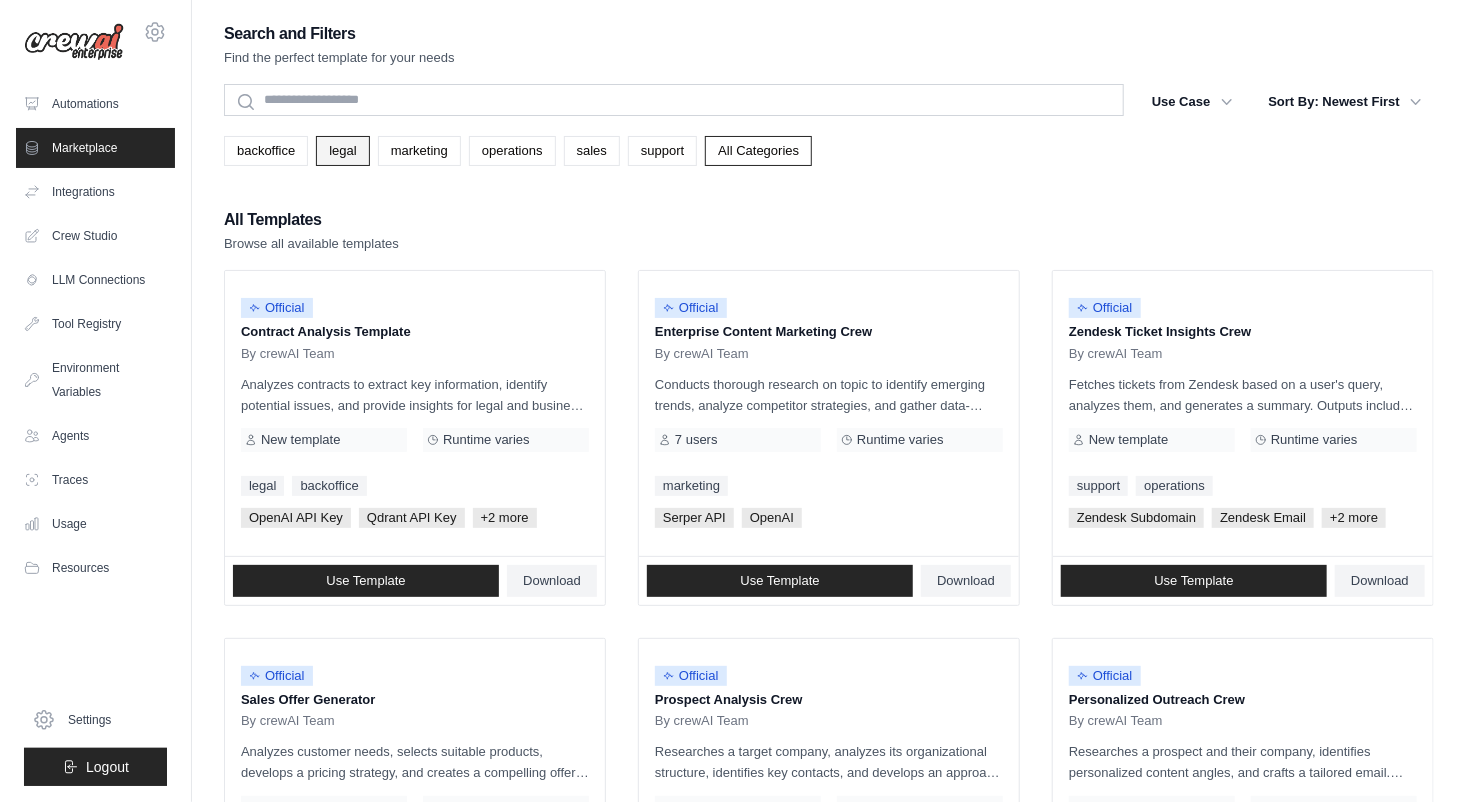 click on "legal" at bounding box center (342, 151) 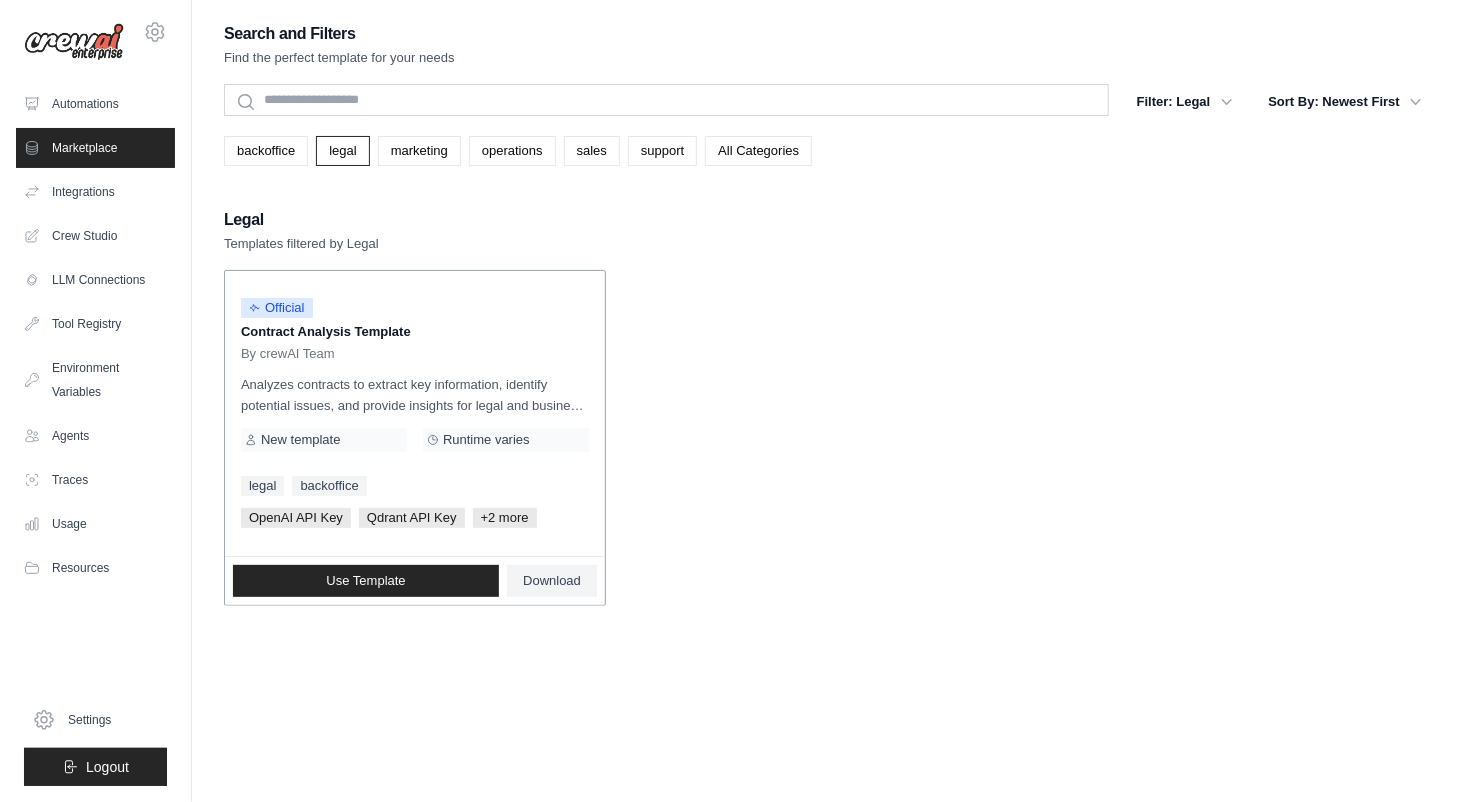click on "+2 more" at bounding box center [505, 518] 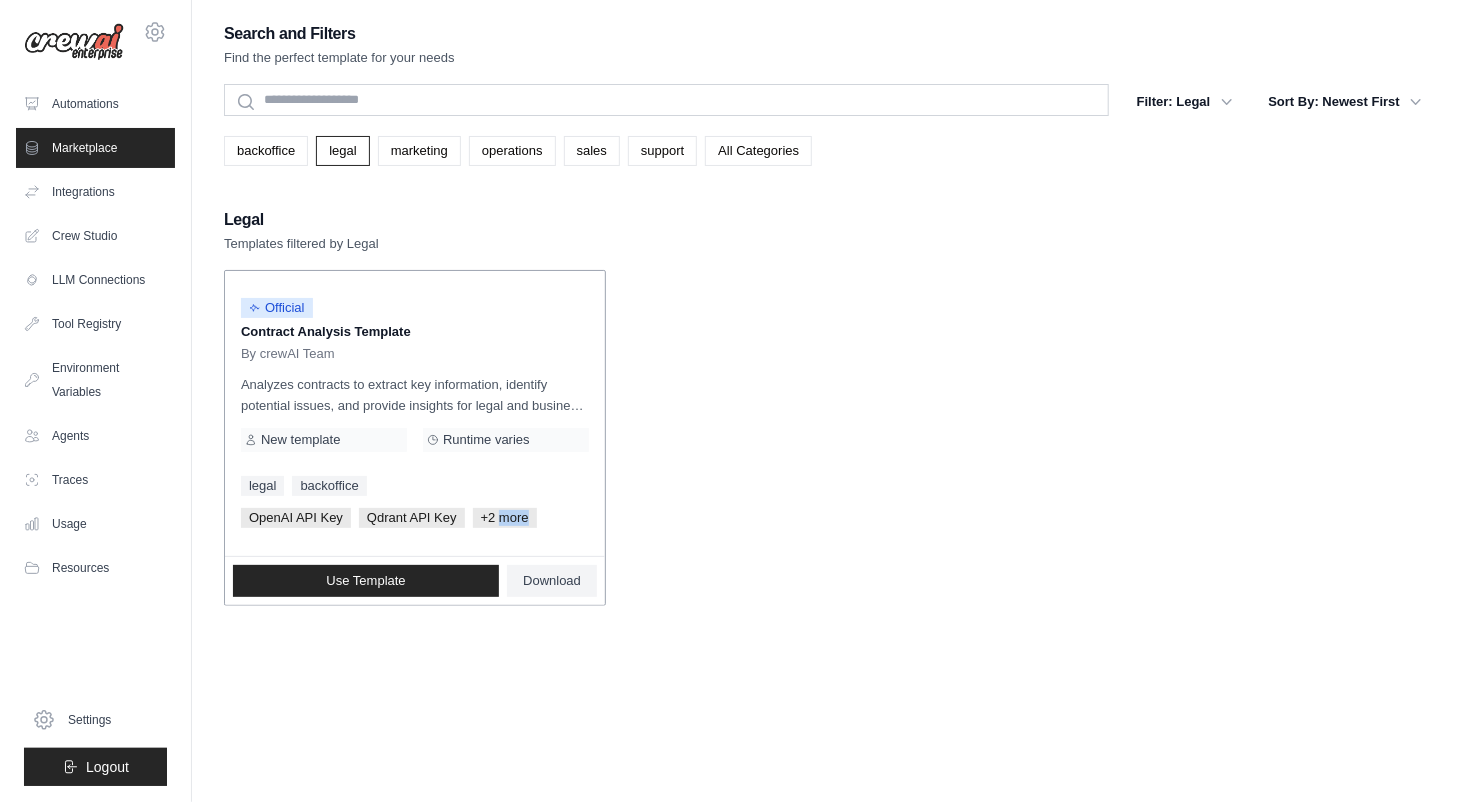 click on "+2 more" at bounding box center (505, 518) 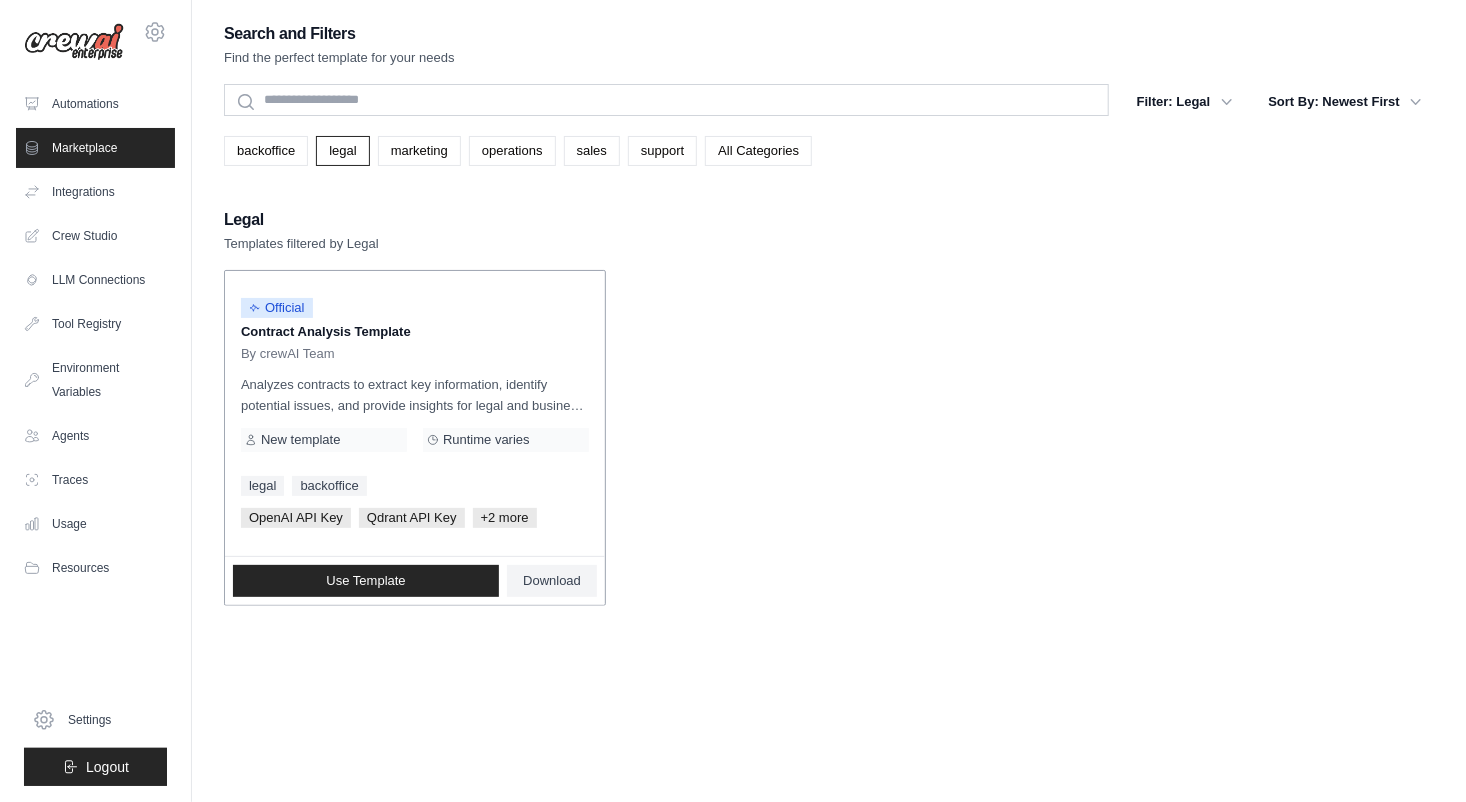 click on "Contract Analysis Template" at bounding box center [415, 332] 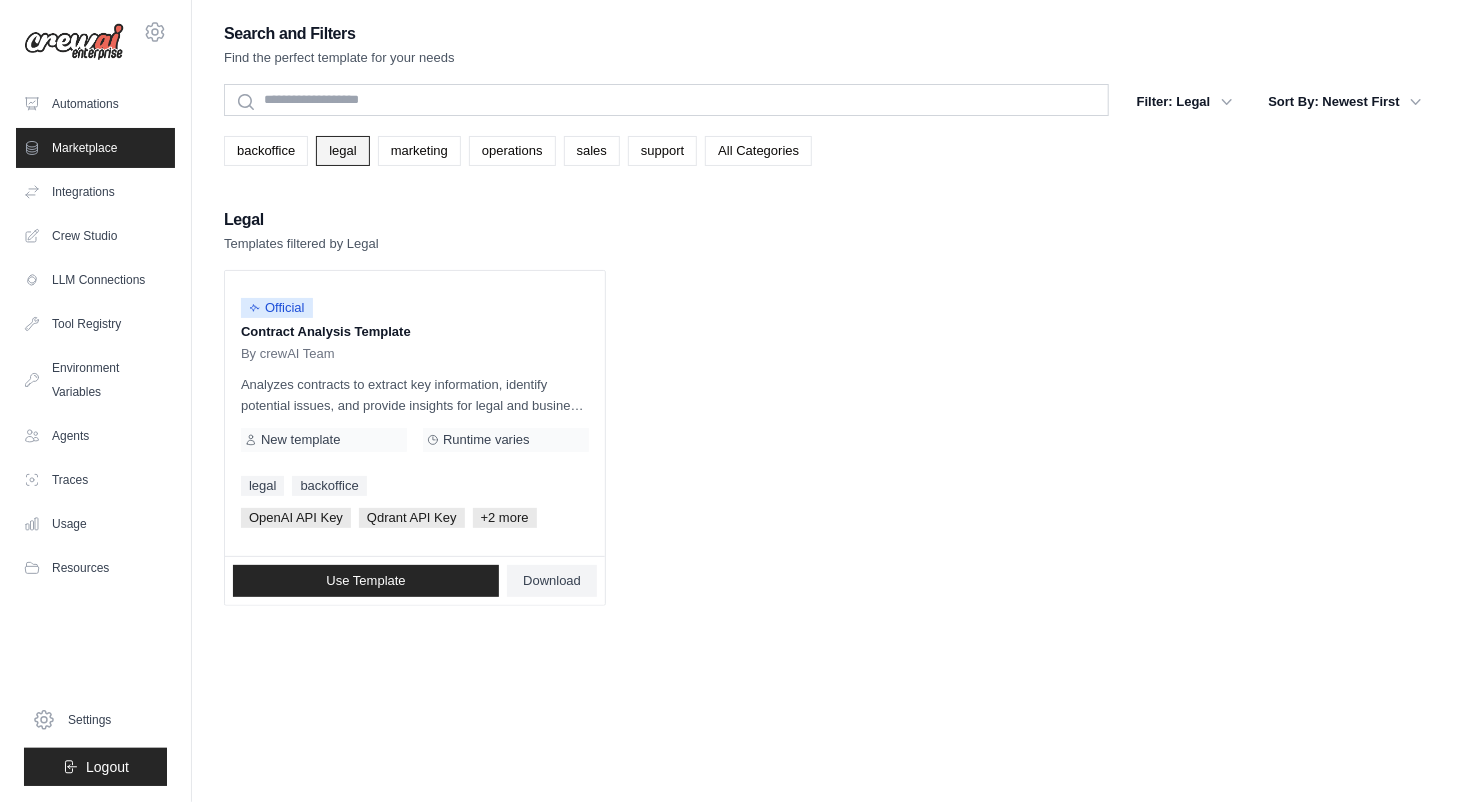 click on "legal" at bounding box center (342, 151) 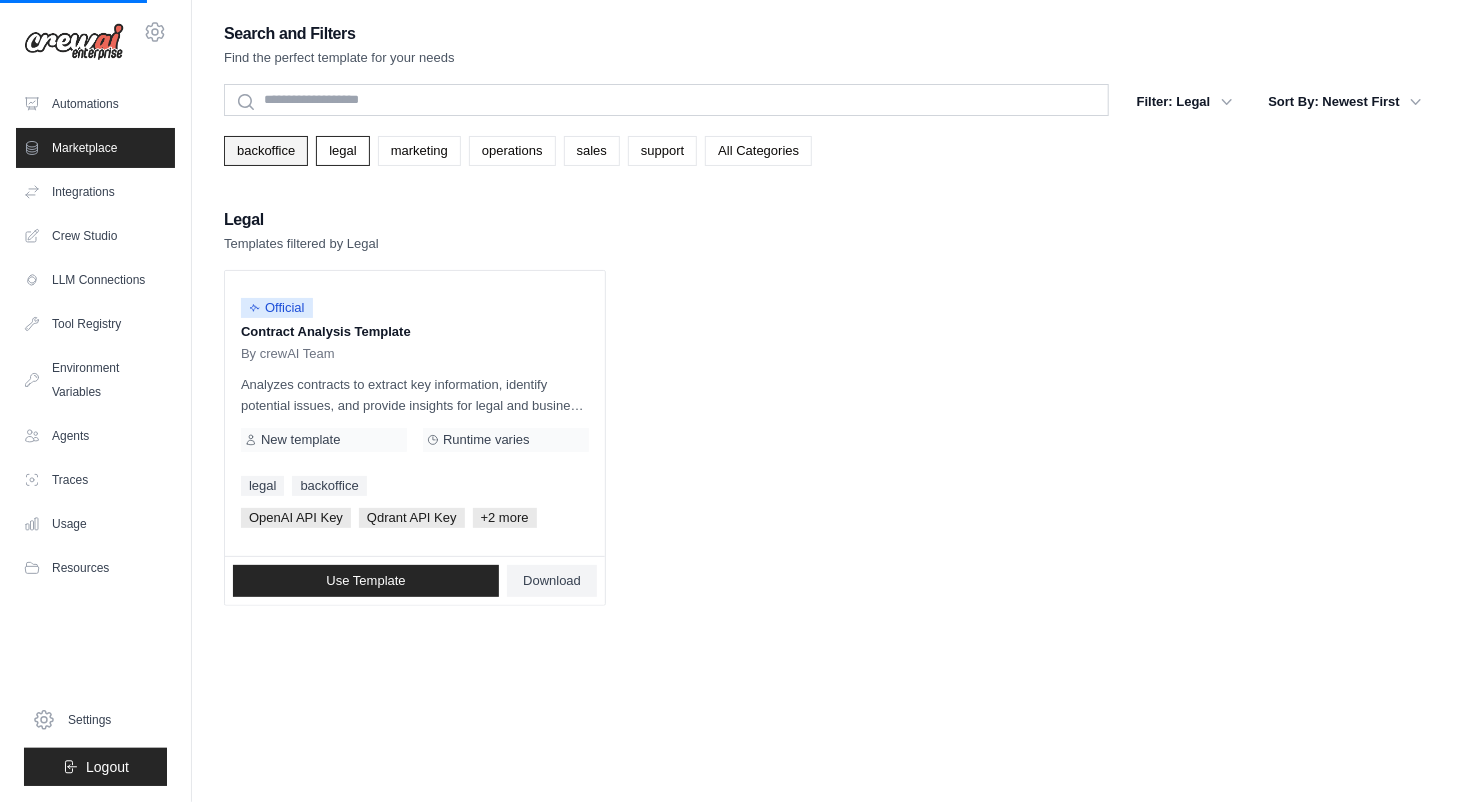 click on "backoffice" at bounding box center [266, 151] 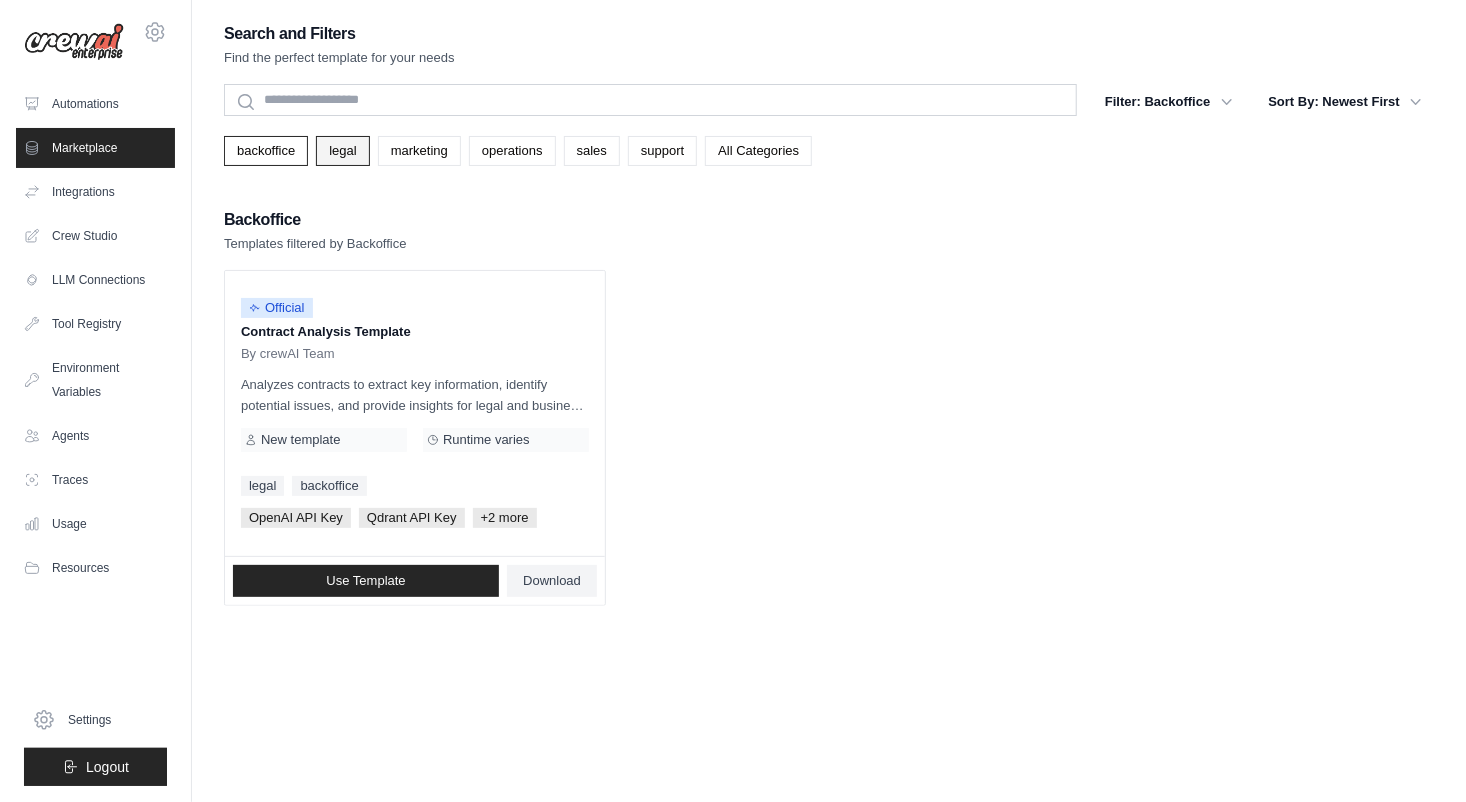 click on "legal" at bounding box center (342, 151) 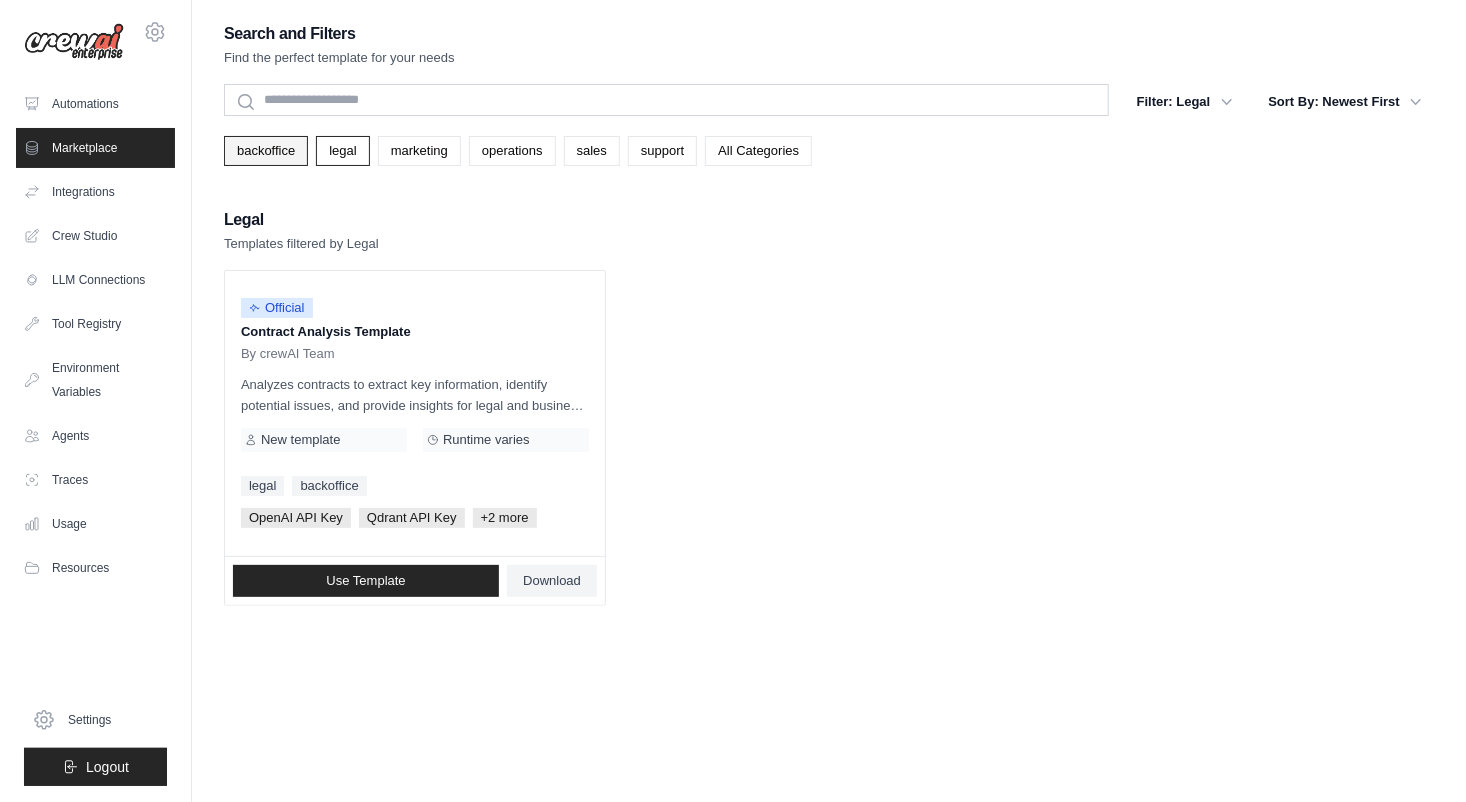click on "backoffice" at bounding box center [266, 151] 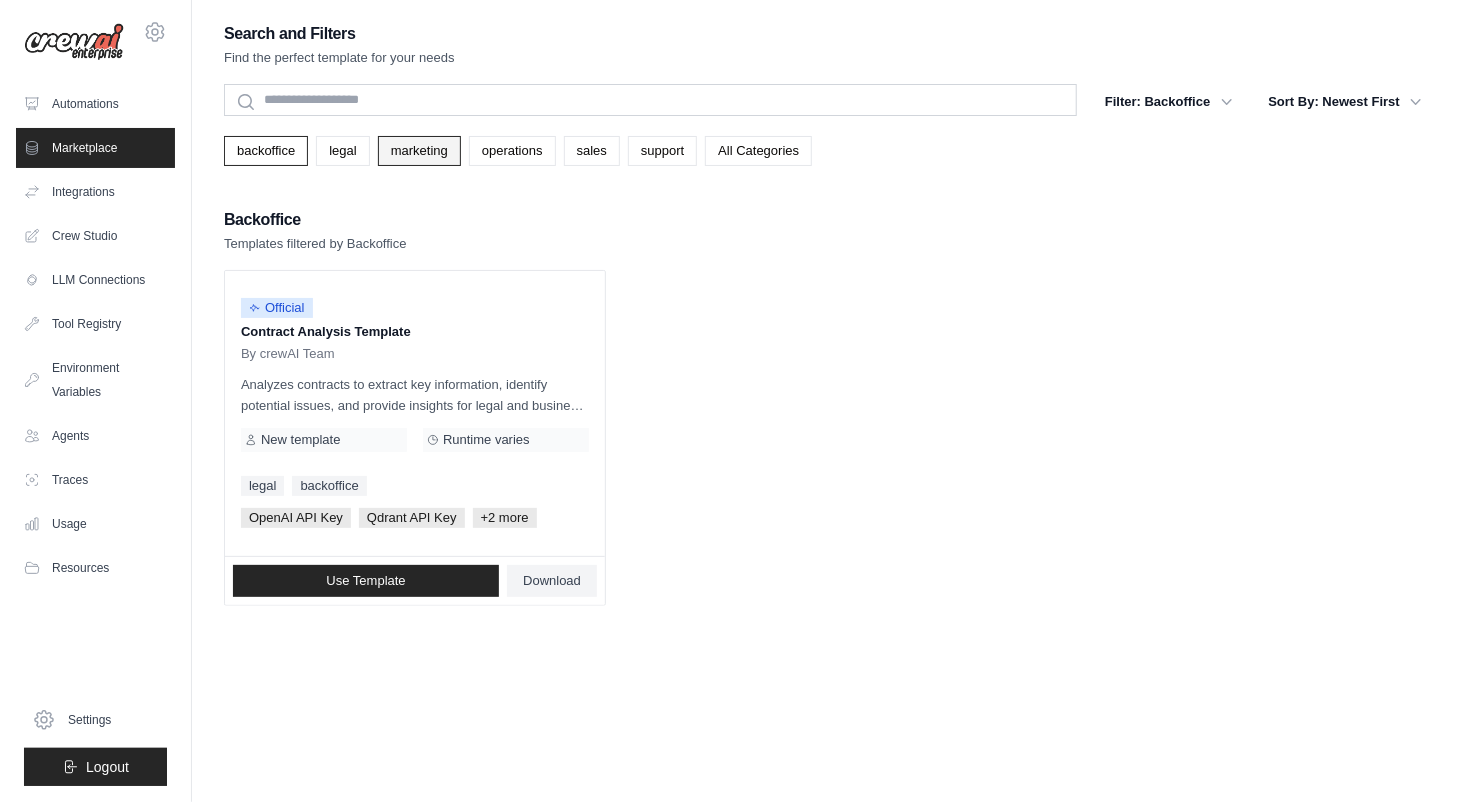 click on "marketing" at bounding box center (419, 151) 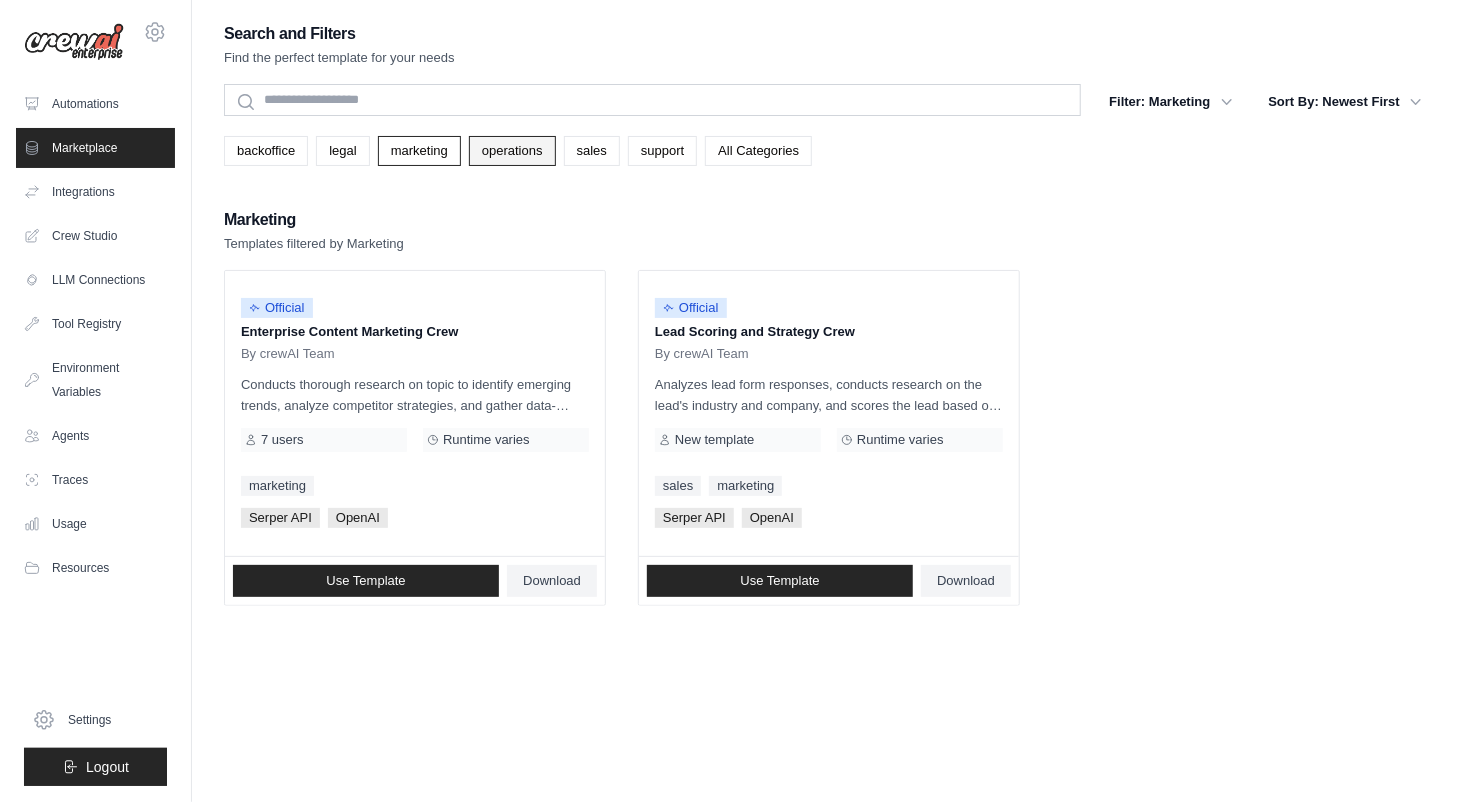 click on "operations" at bounding box center (512, 151) 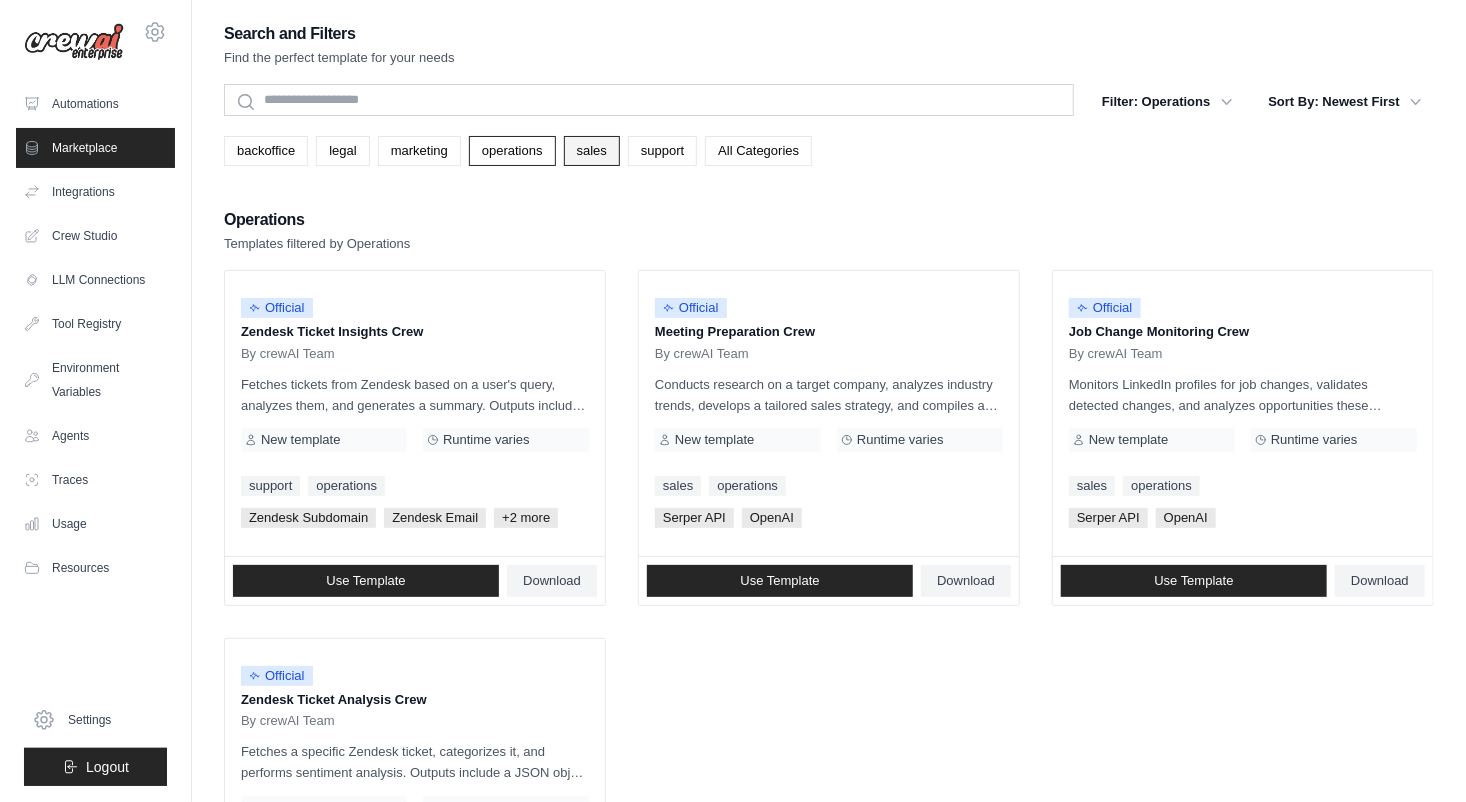 click on "sales" at bounding box center (592, 151) 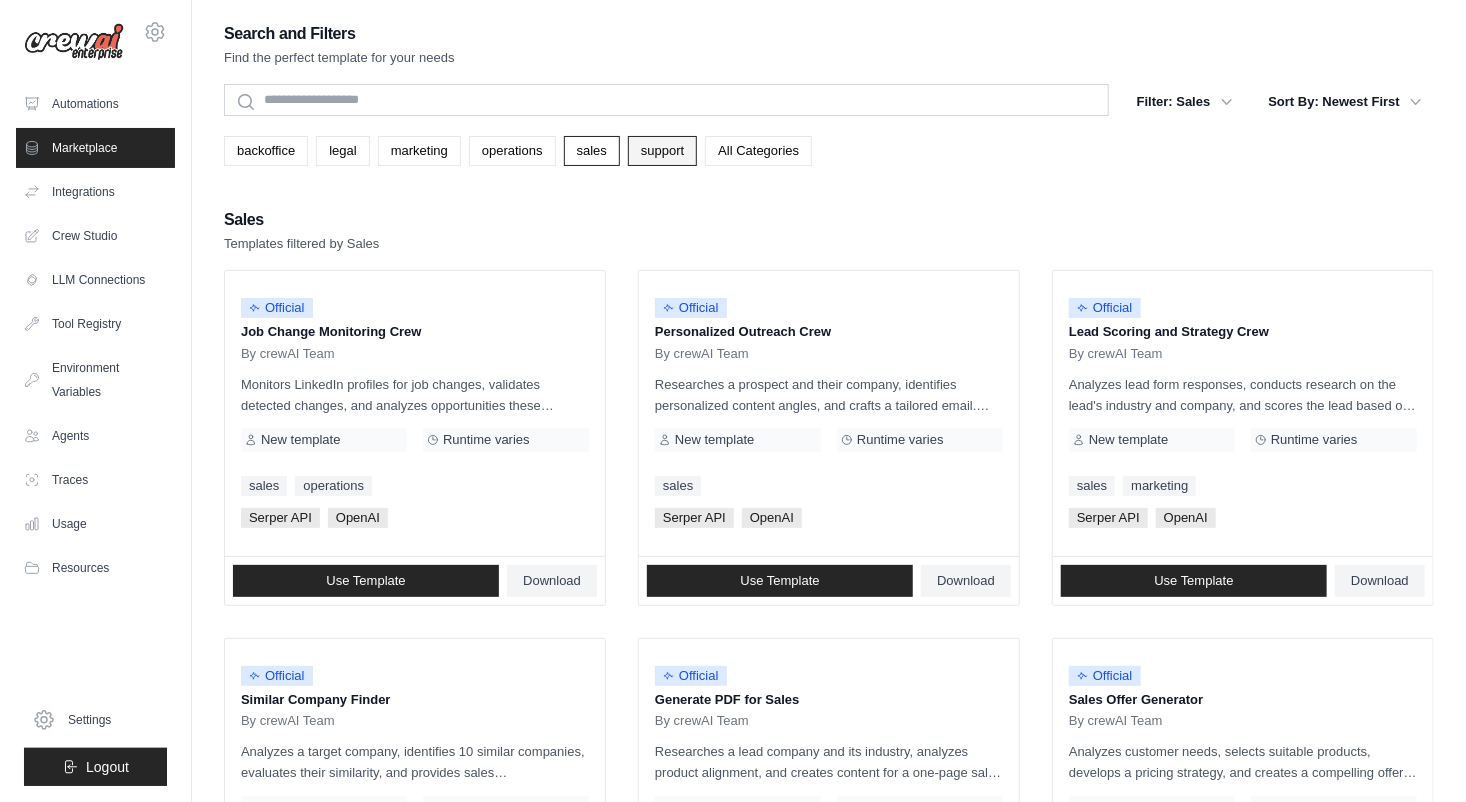 click on "support" at bounding box center (662, 151) 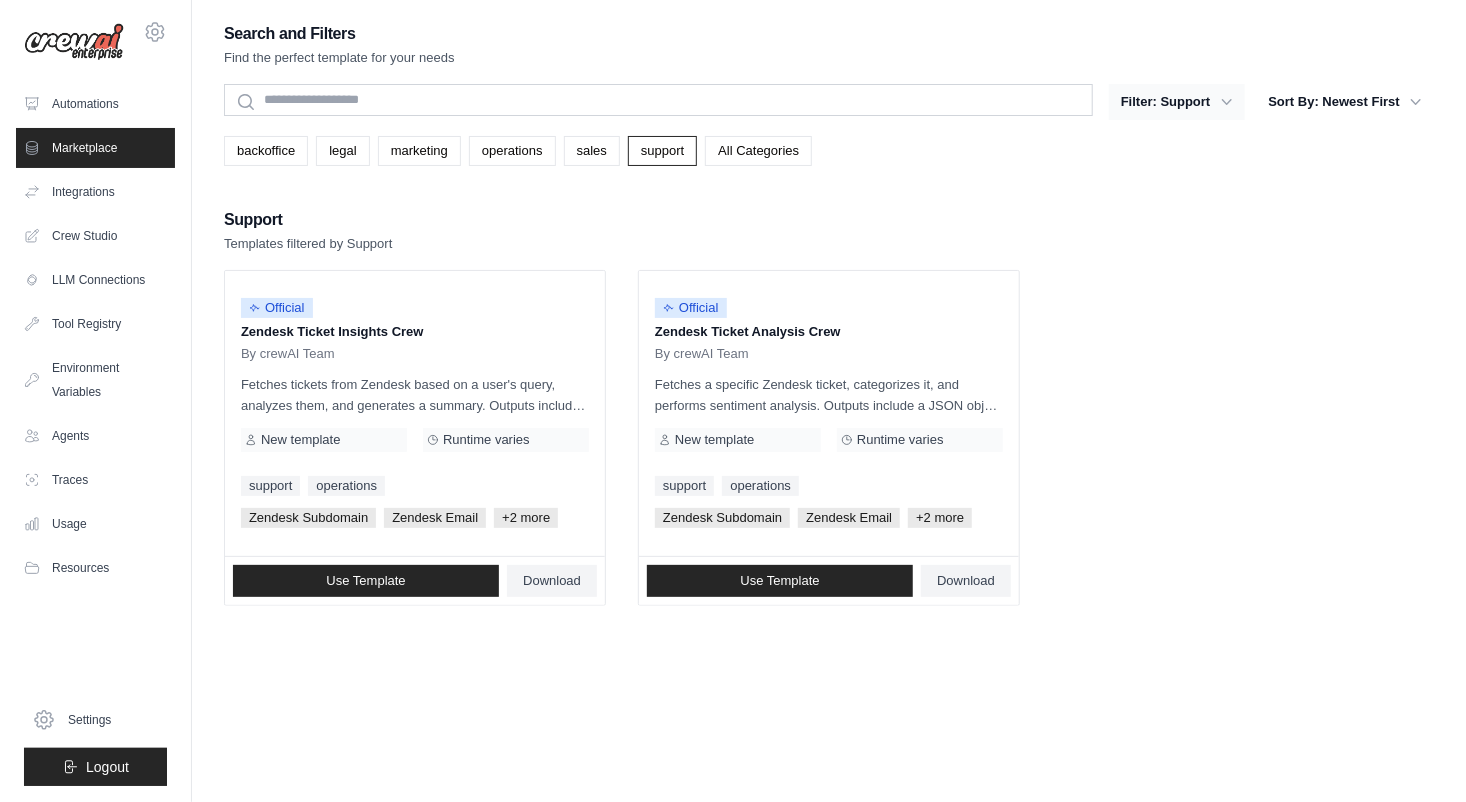 click 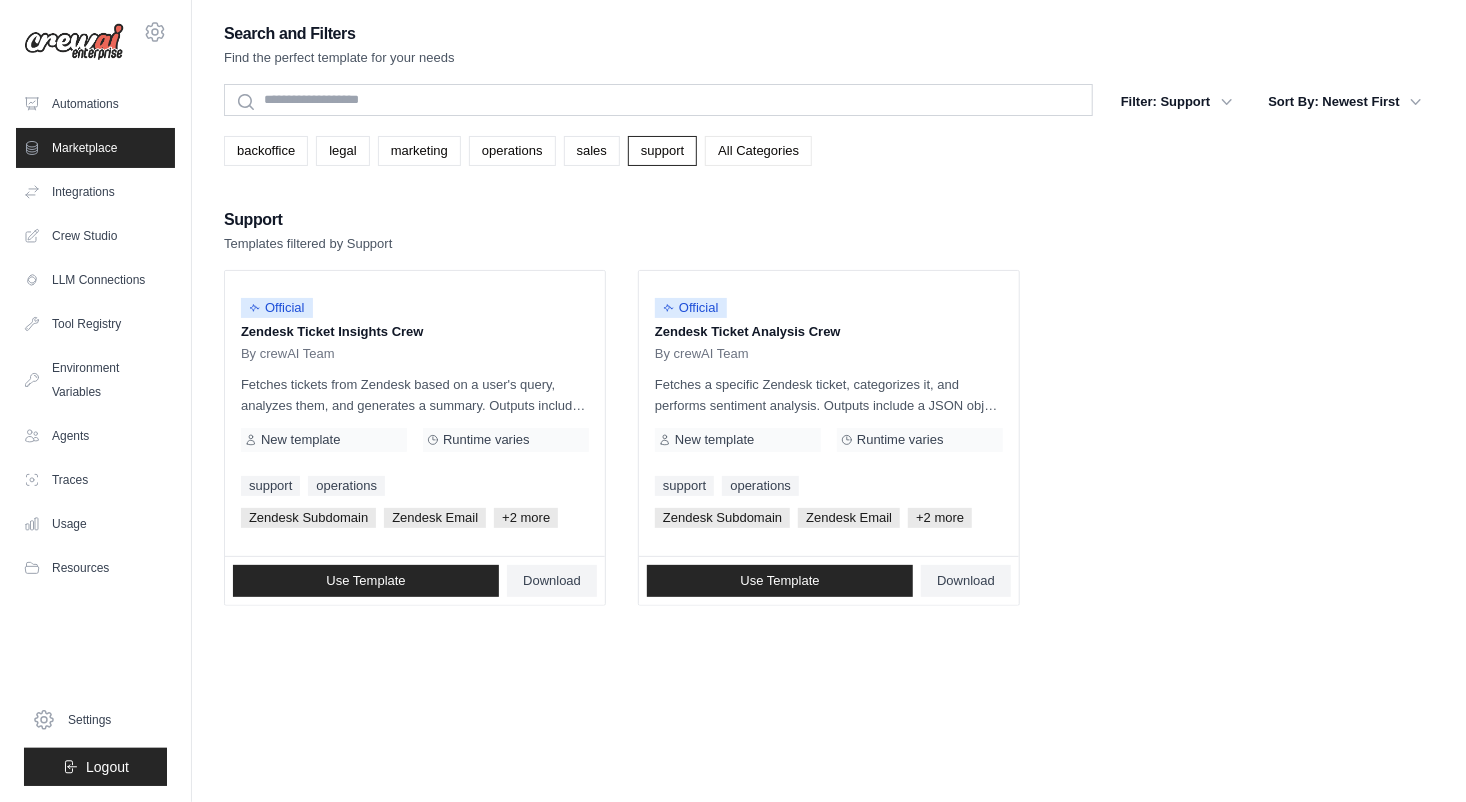 click on "All Categories" at bounding box center [758, 151] 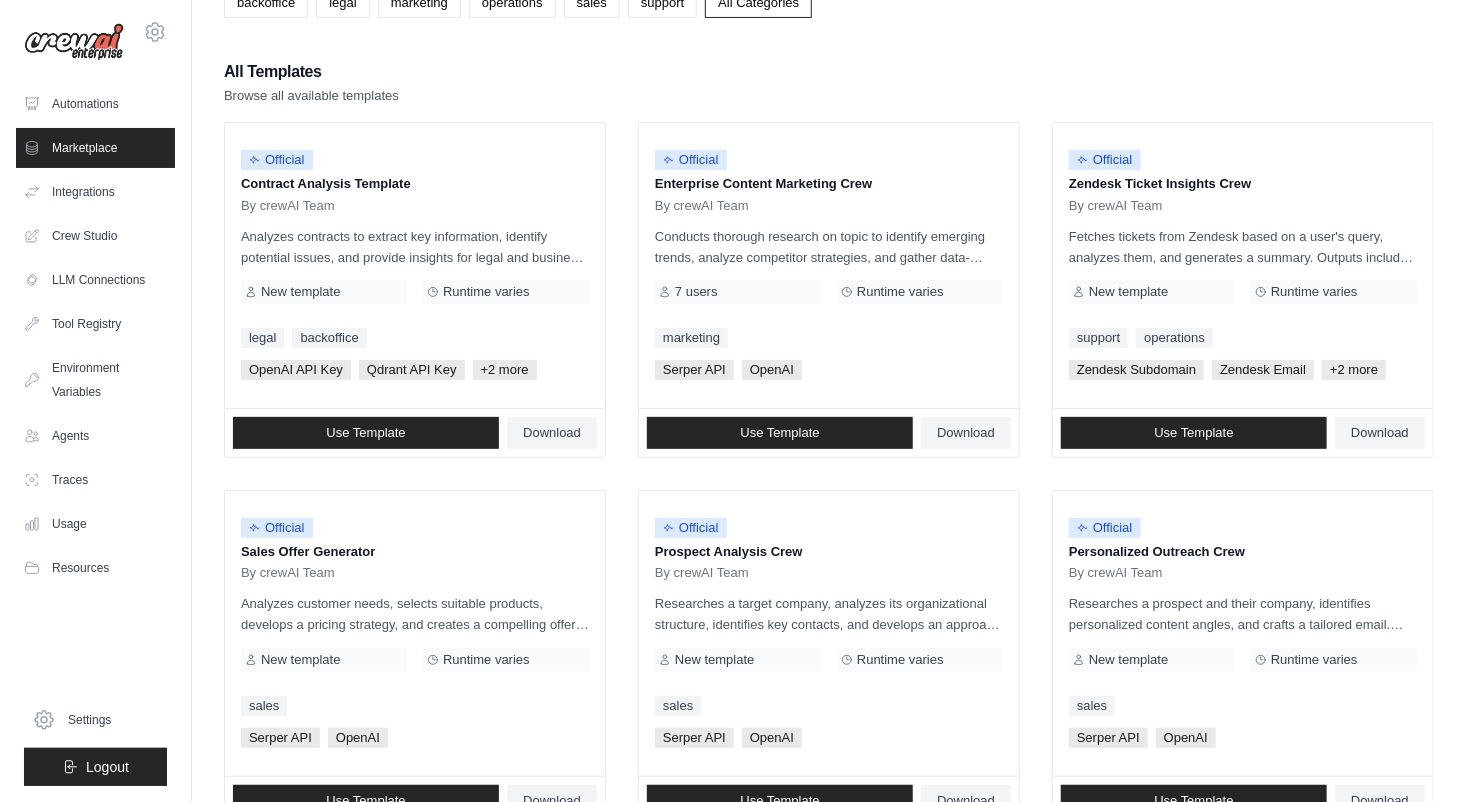 scroll, scrollTop: 148, scrollLeft: 0, axis: vertical 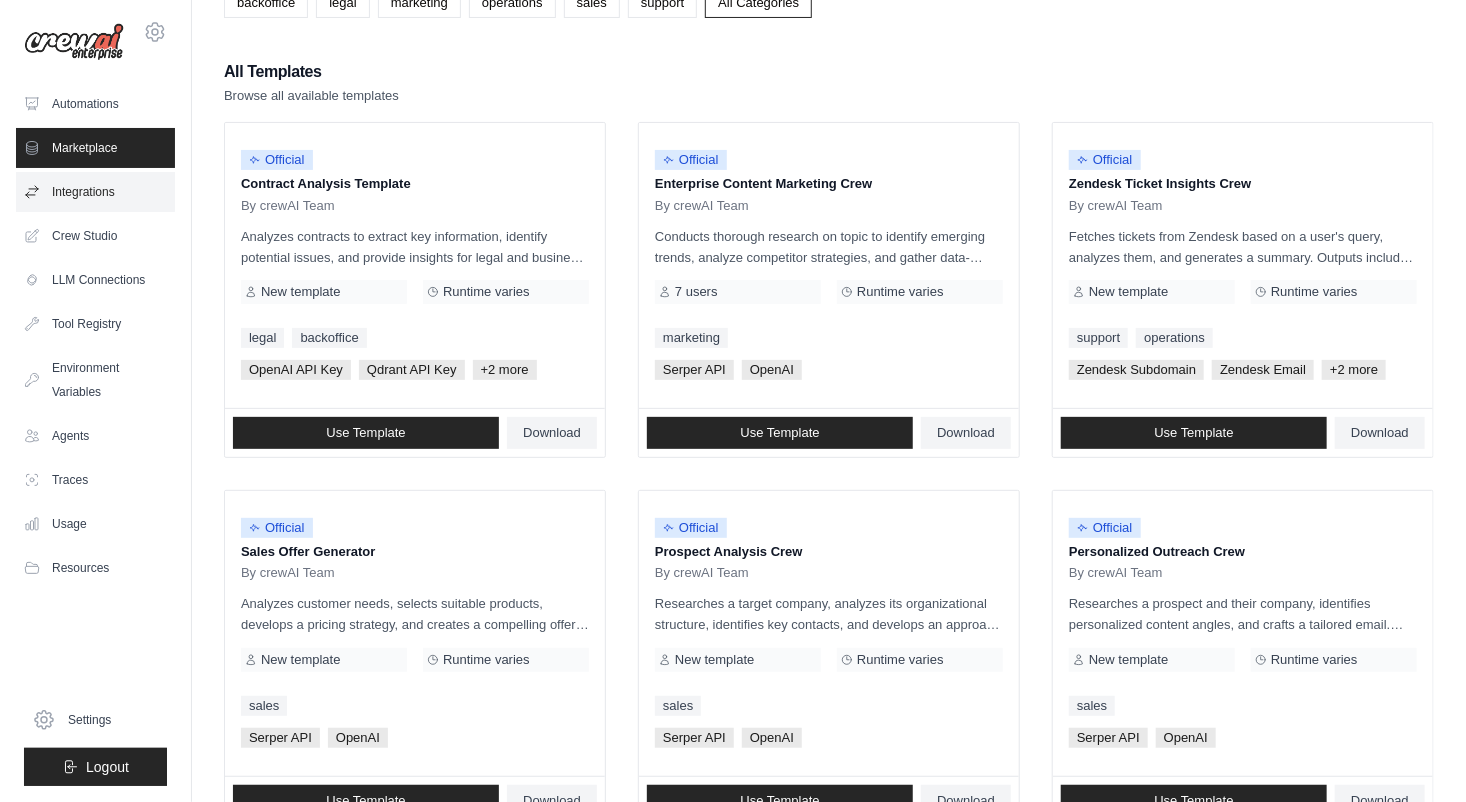 click on "Integrations" at bounding box center [95, 192] 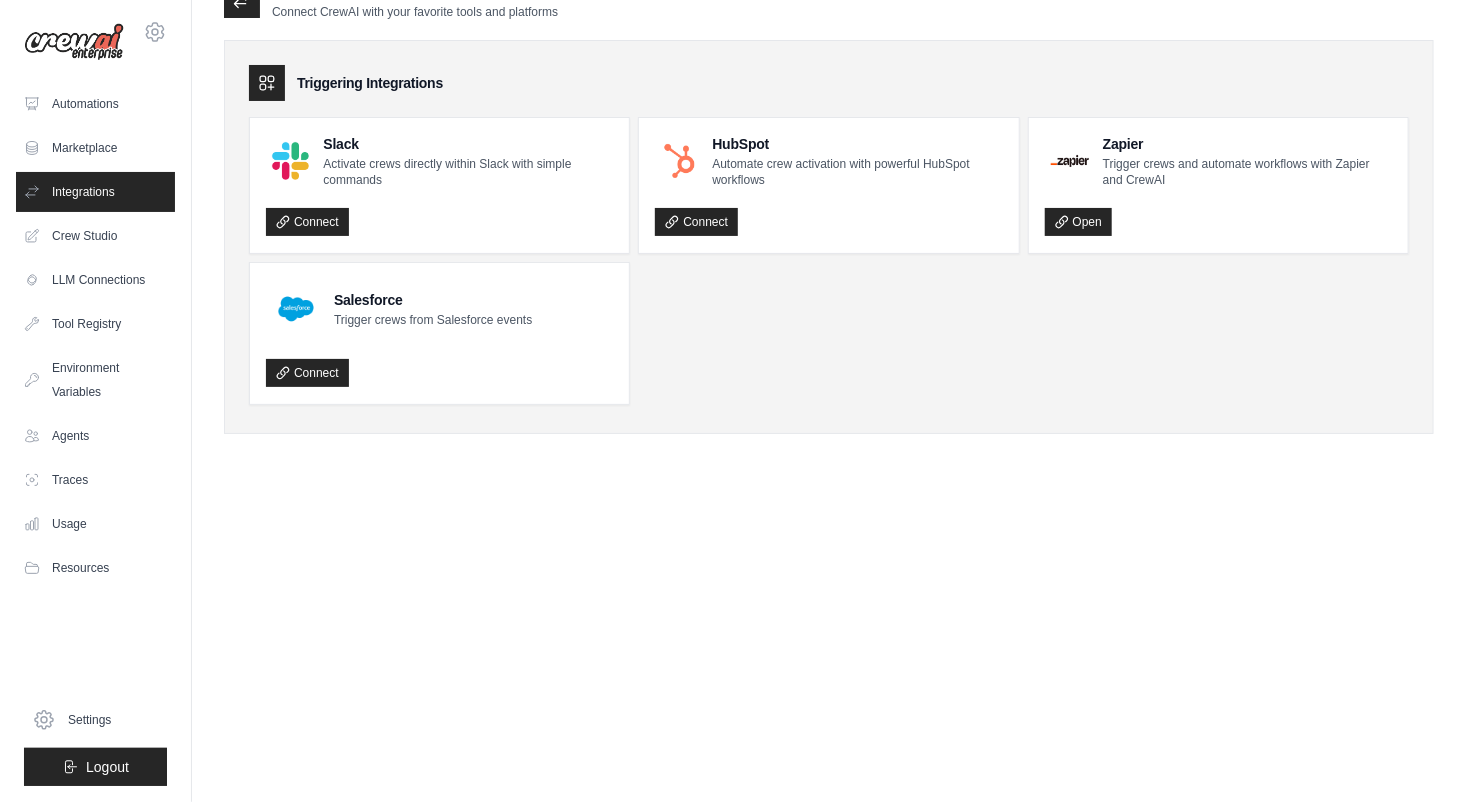 scroll, scrollTop: 0, scrollLeft: 0, axis: both 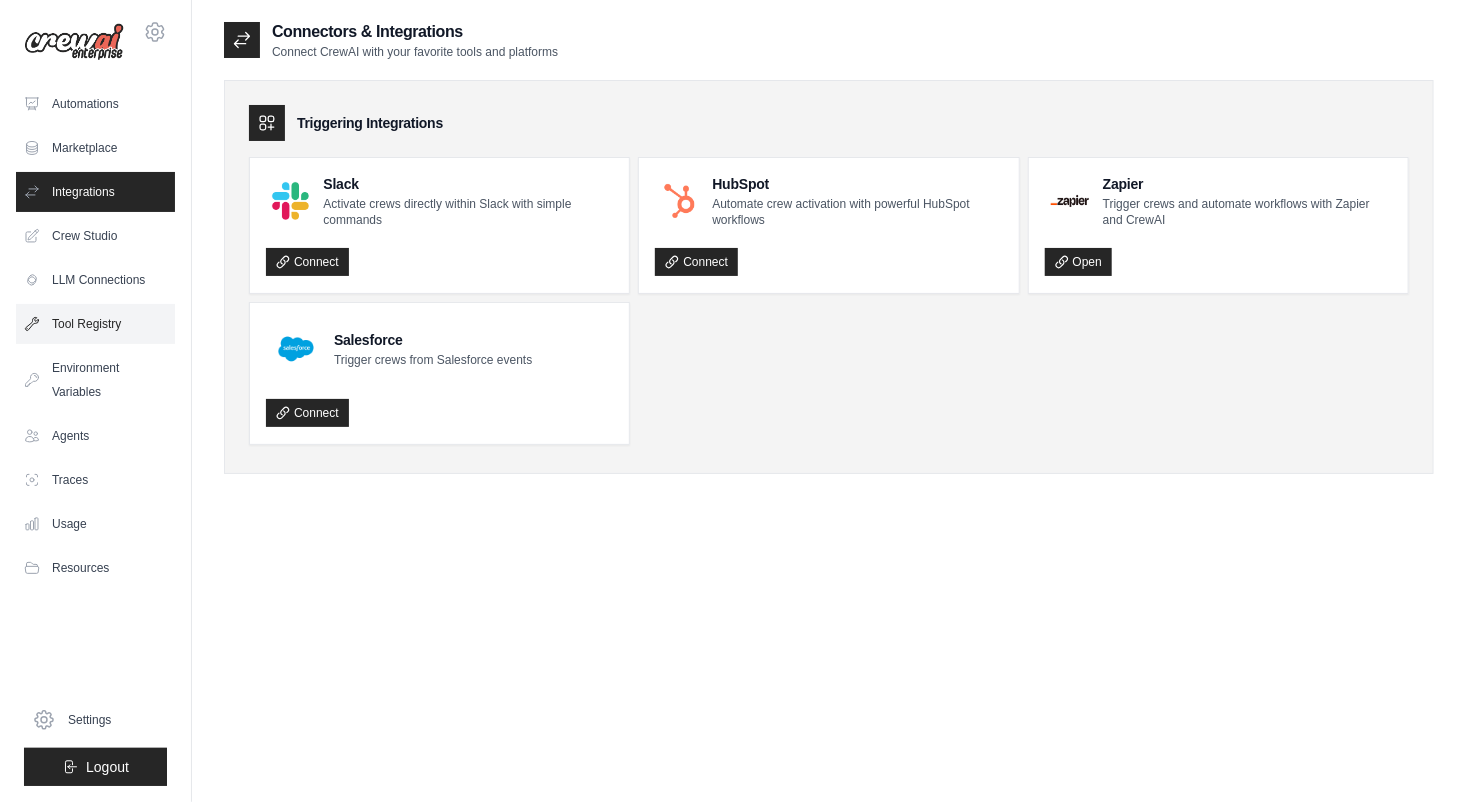 click on "Tool Registry" at bounding box center [95, 324] 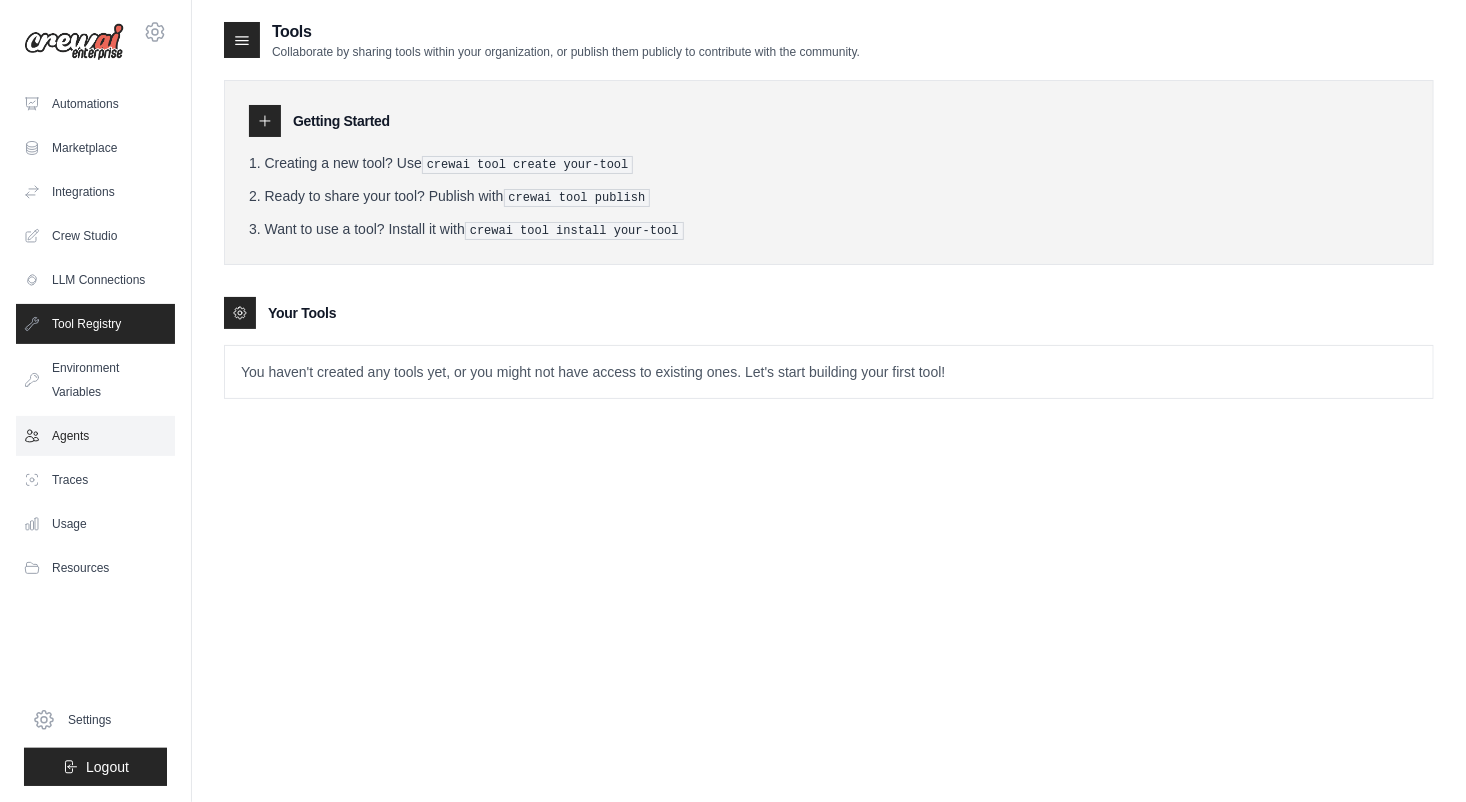 click on "Agents" at bounding box center (95, 436) 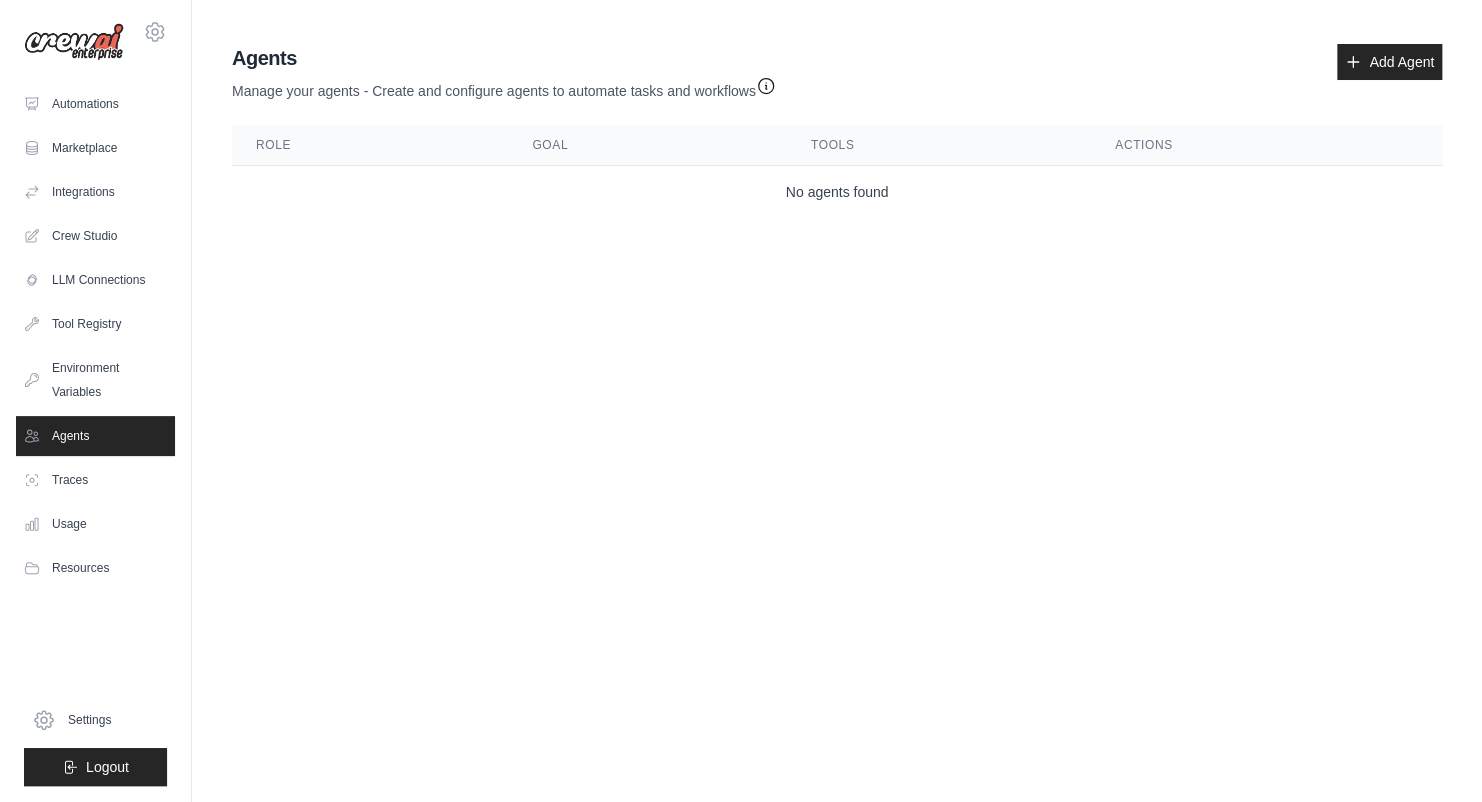 click 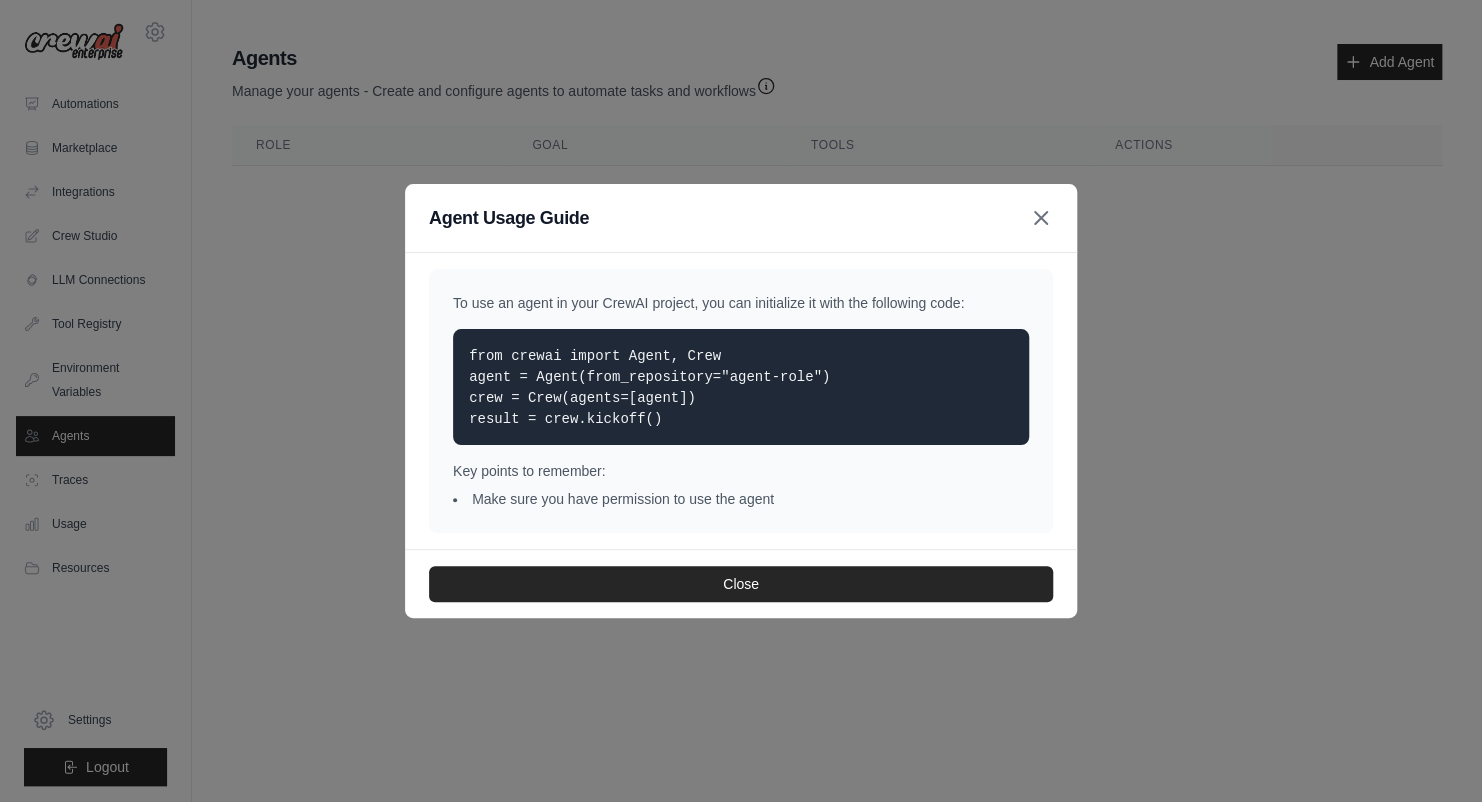 click 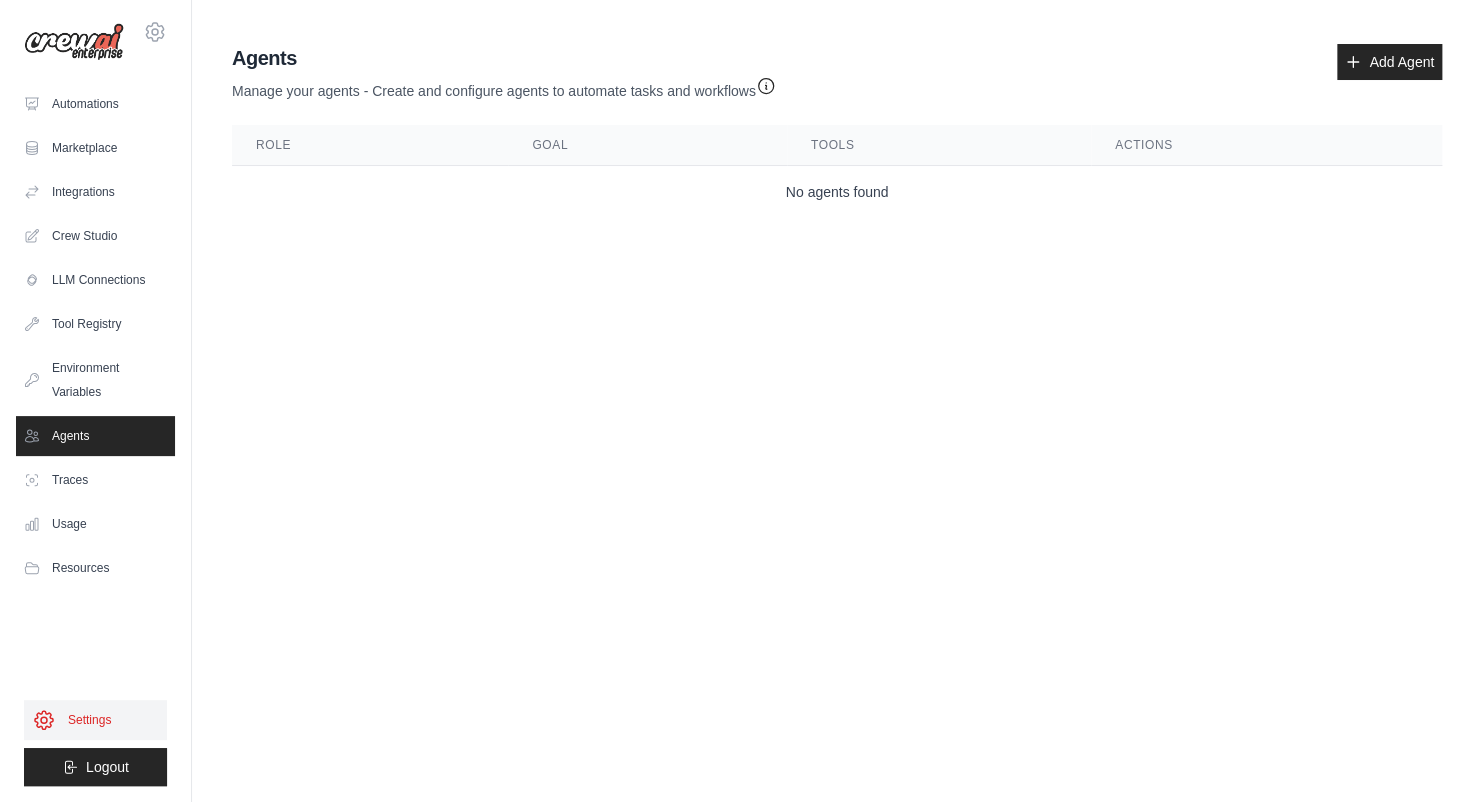 click on "Settings" at bounding box center [95, 720] 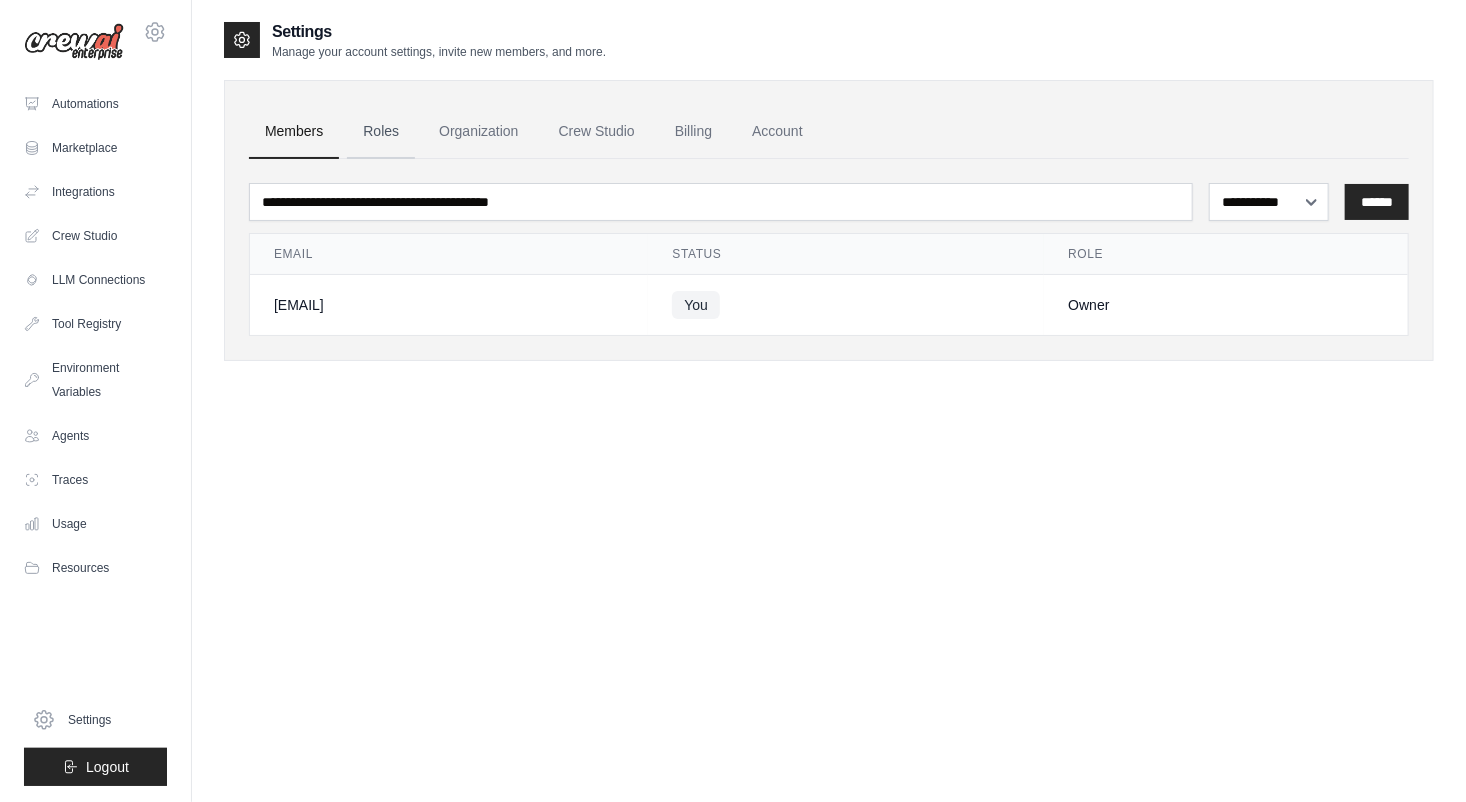 click on "Roles" at bounding box center [381, 132] 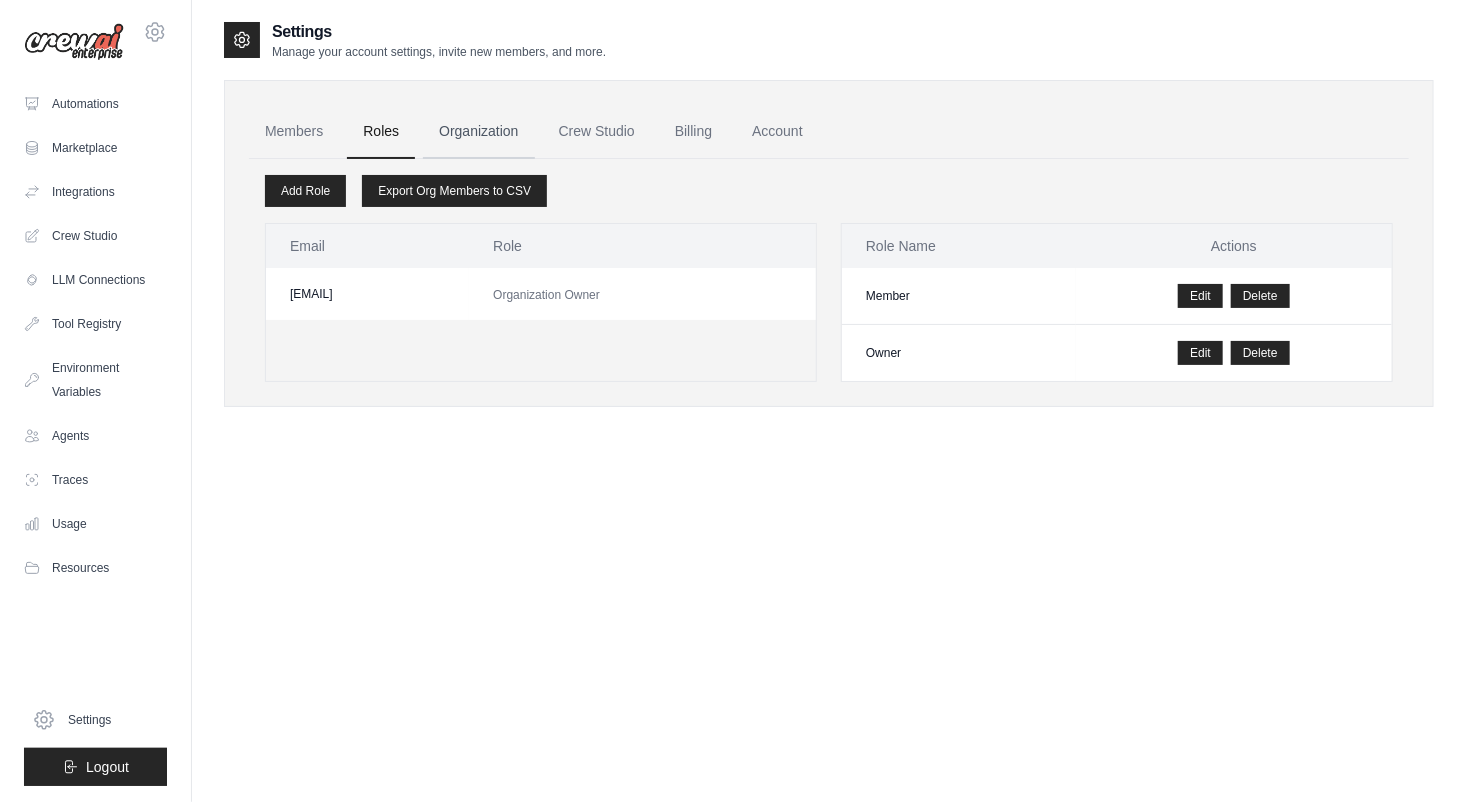 click on "Organization" at bounding box center (478, 132) 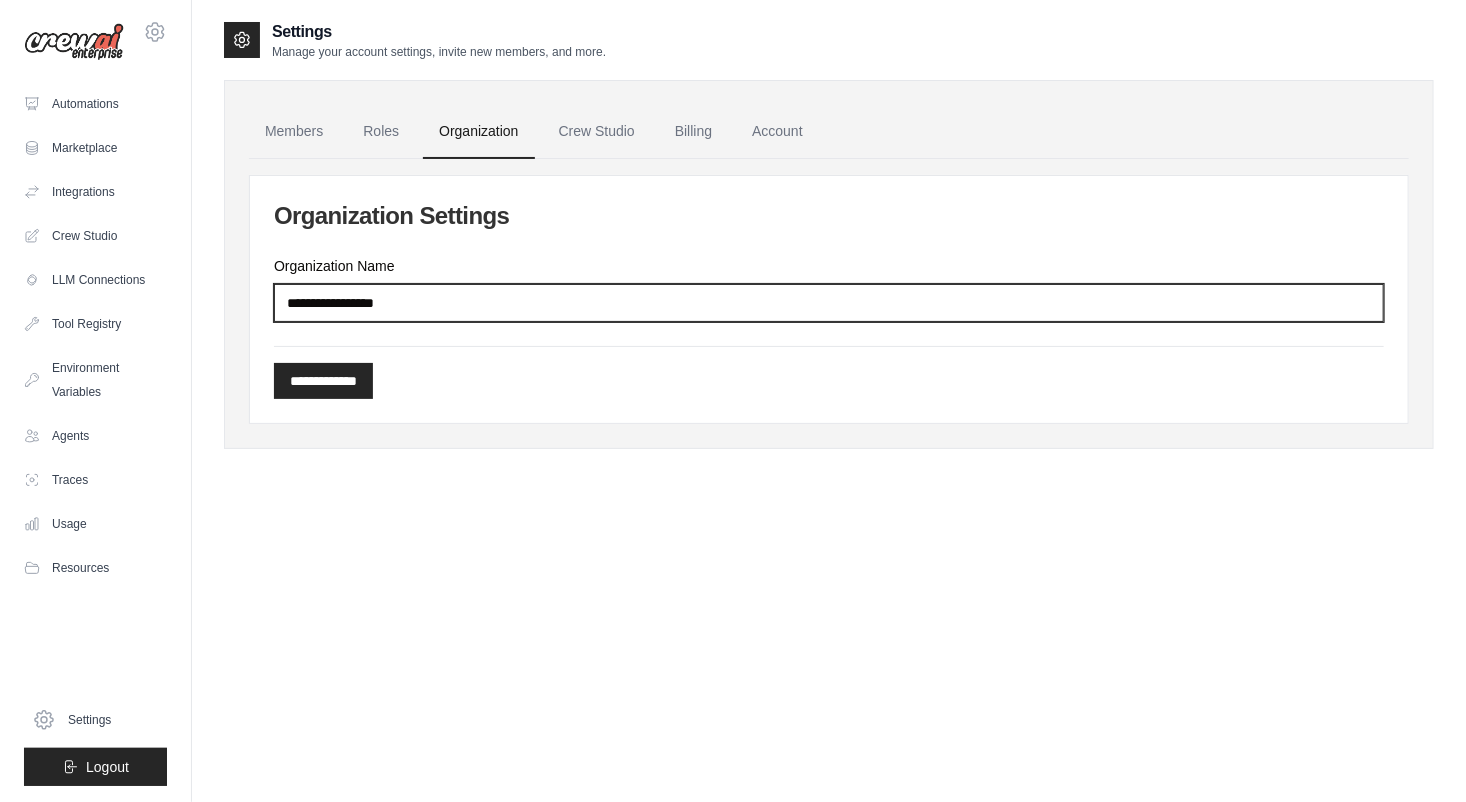 drag, startPoint x: 450, startPoint y: 300, endPoint x: 177, endPoint y: 277, distance: 273.96716 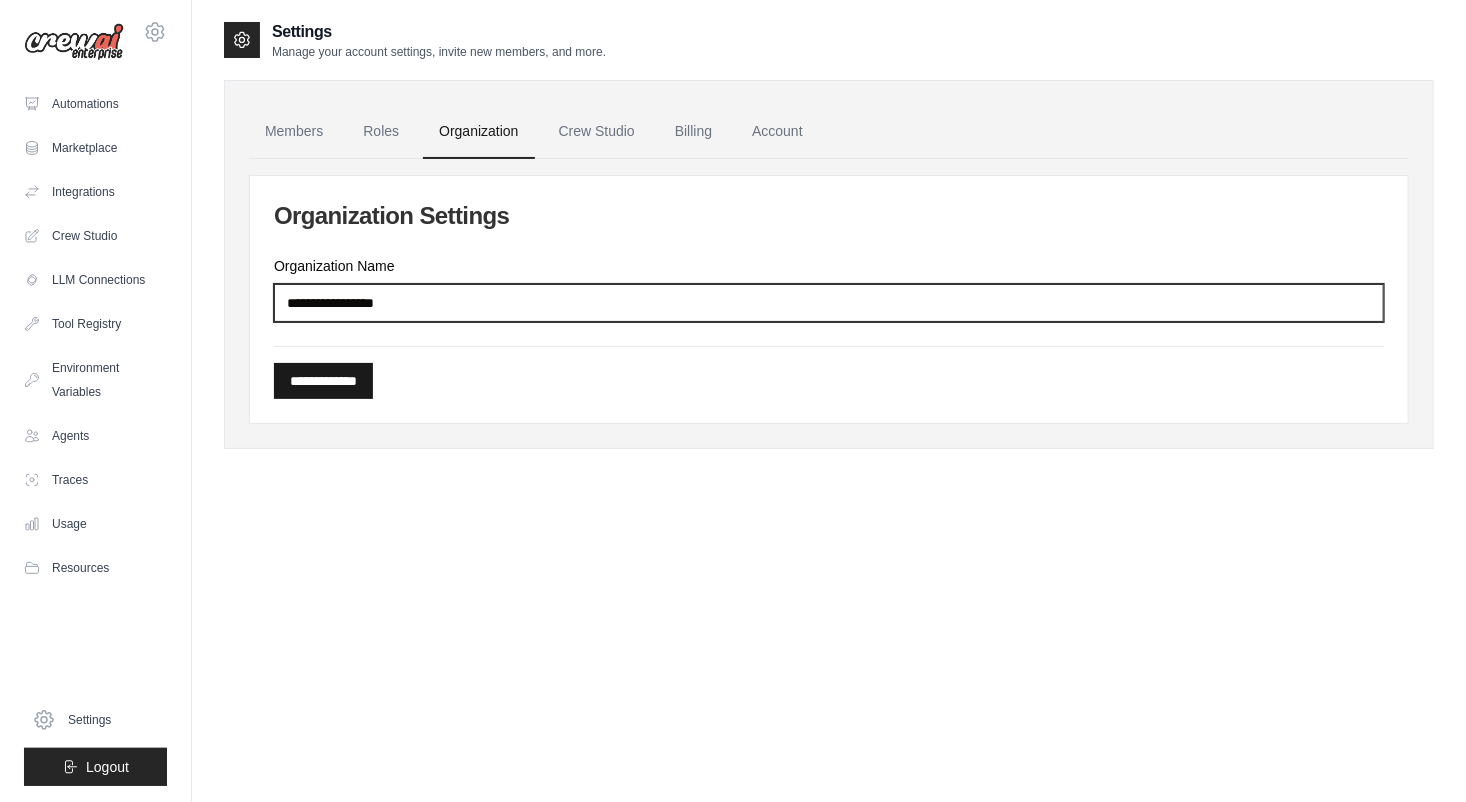 type on "**********" 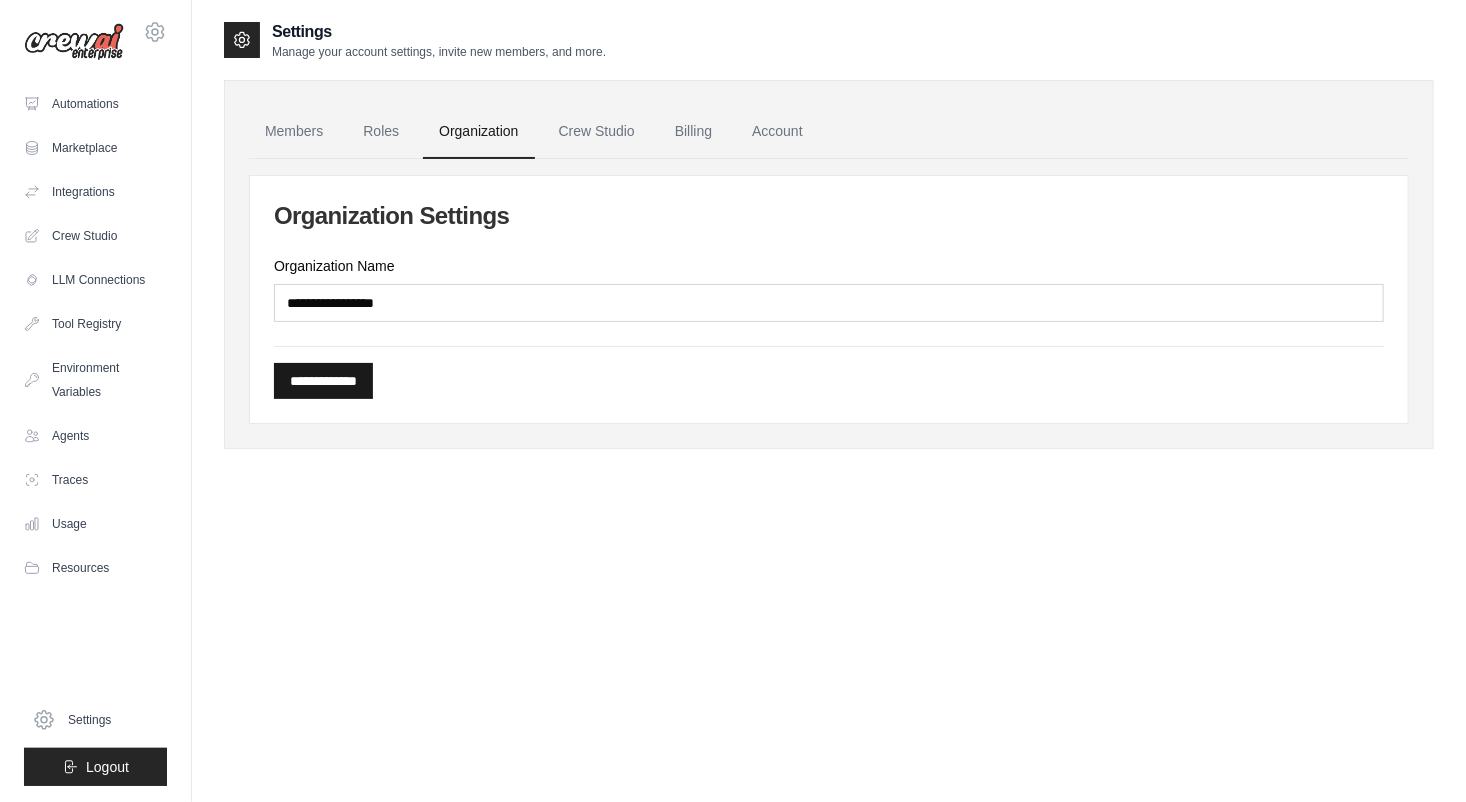 click on "**********" at bounding box center (323, 381) 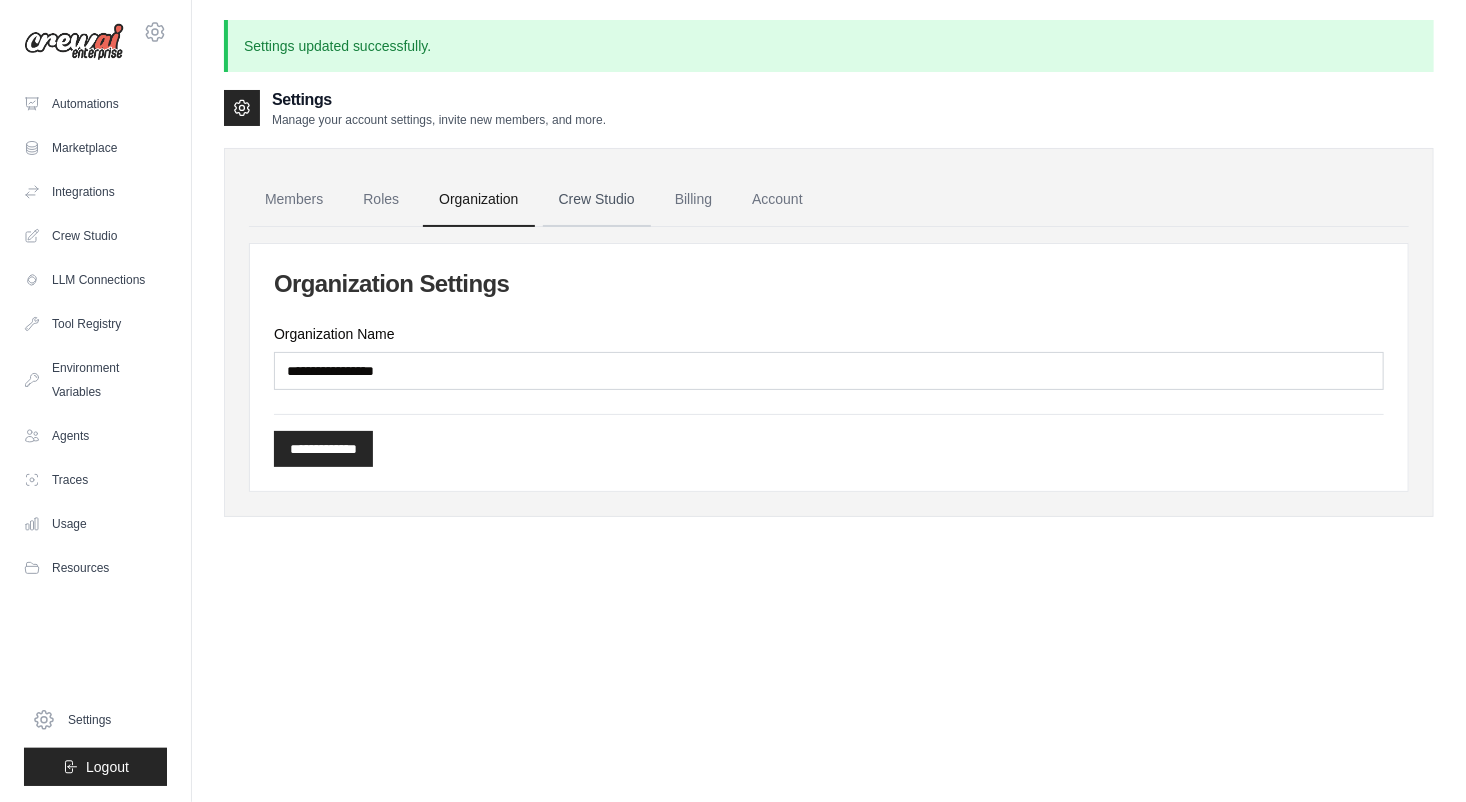 click on "Crew Studio" at bounding box center (597, 200) 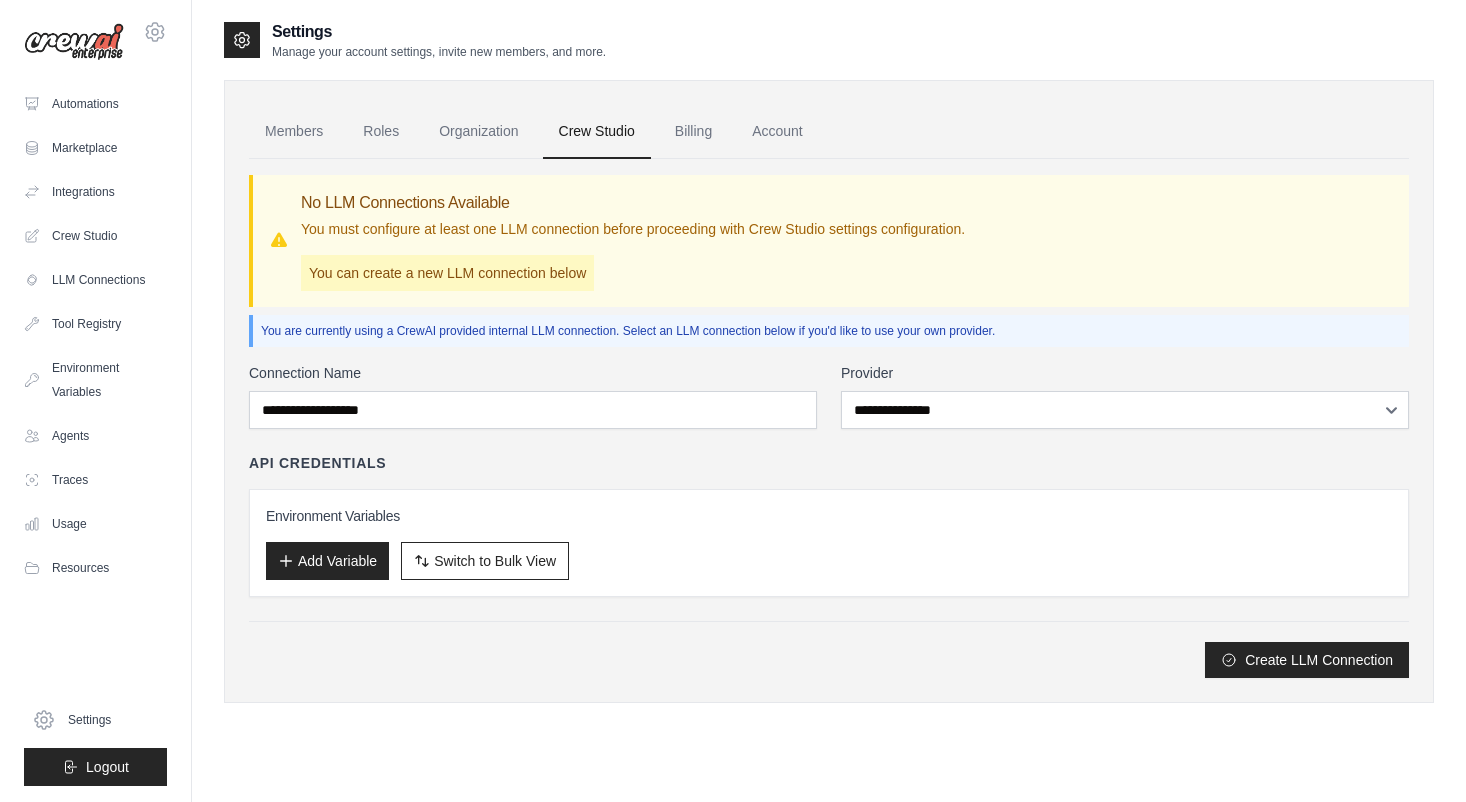scroll, scrollTop: 0, scrollLeft: 0, axis: both 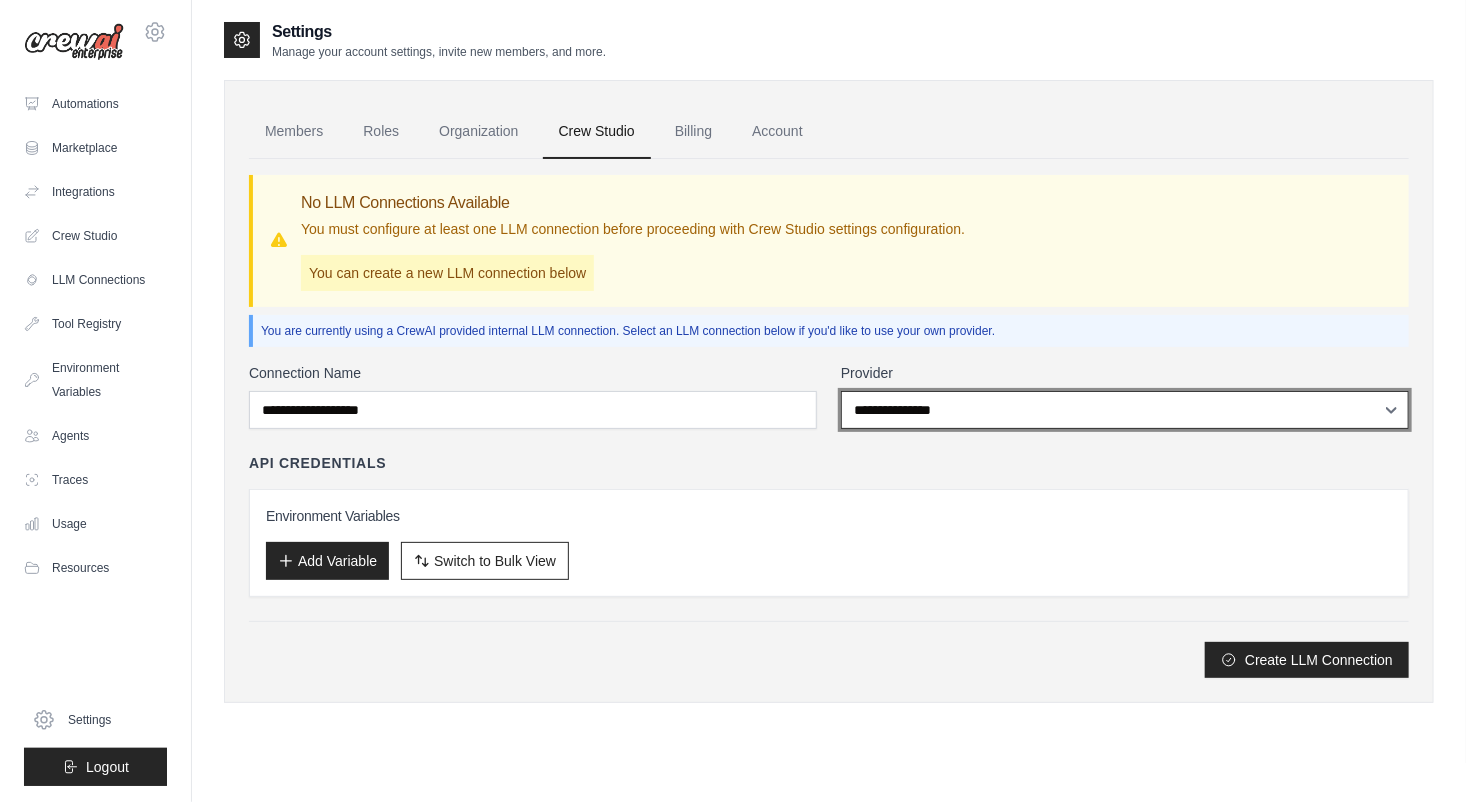 click on "**********" at bounding box center [1125, 410] 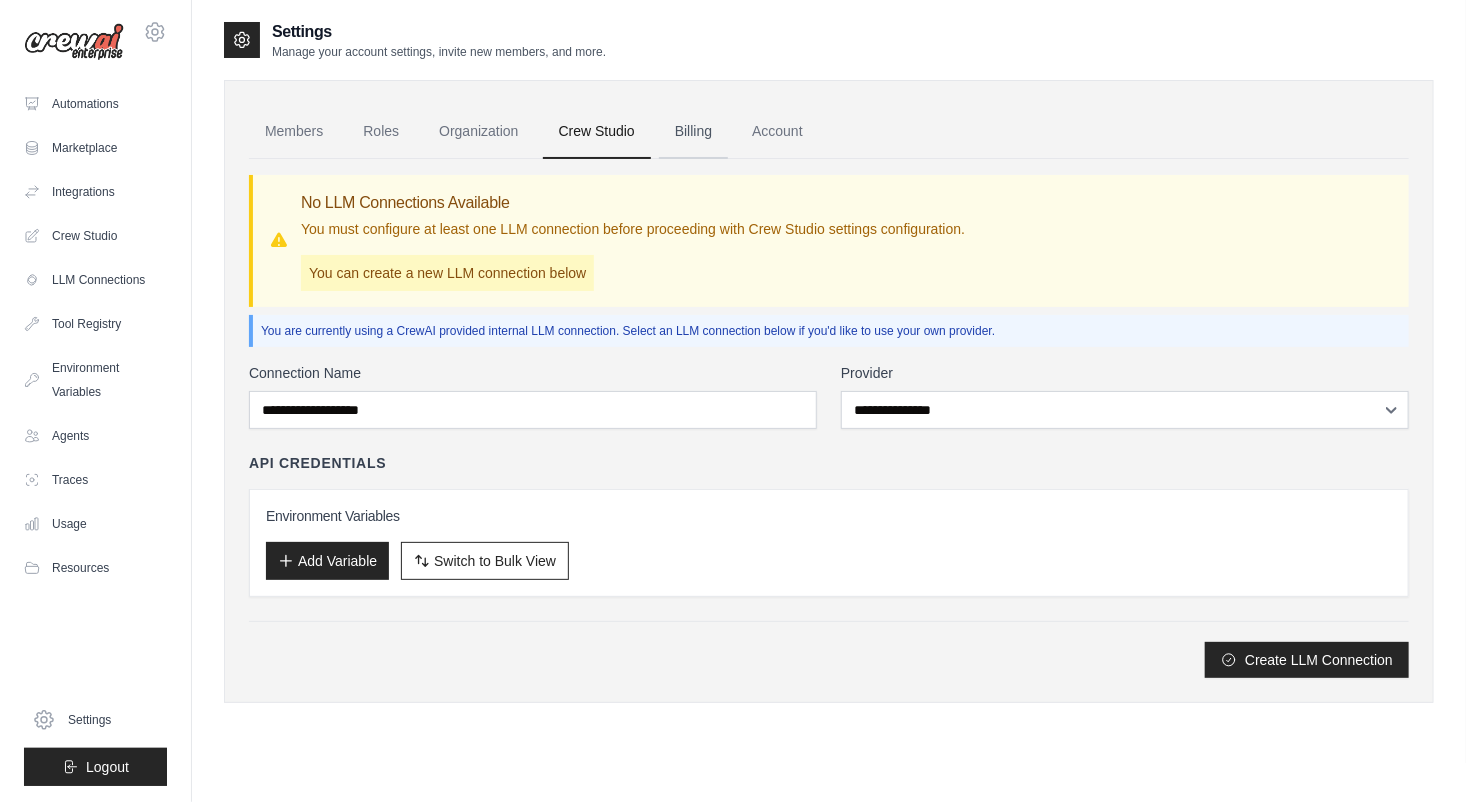 click on "Billing" at bounding box center [693, 132] 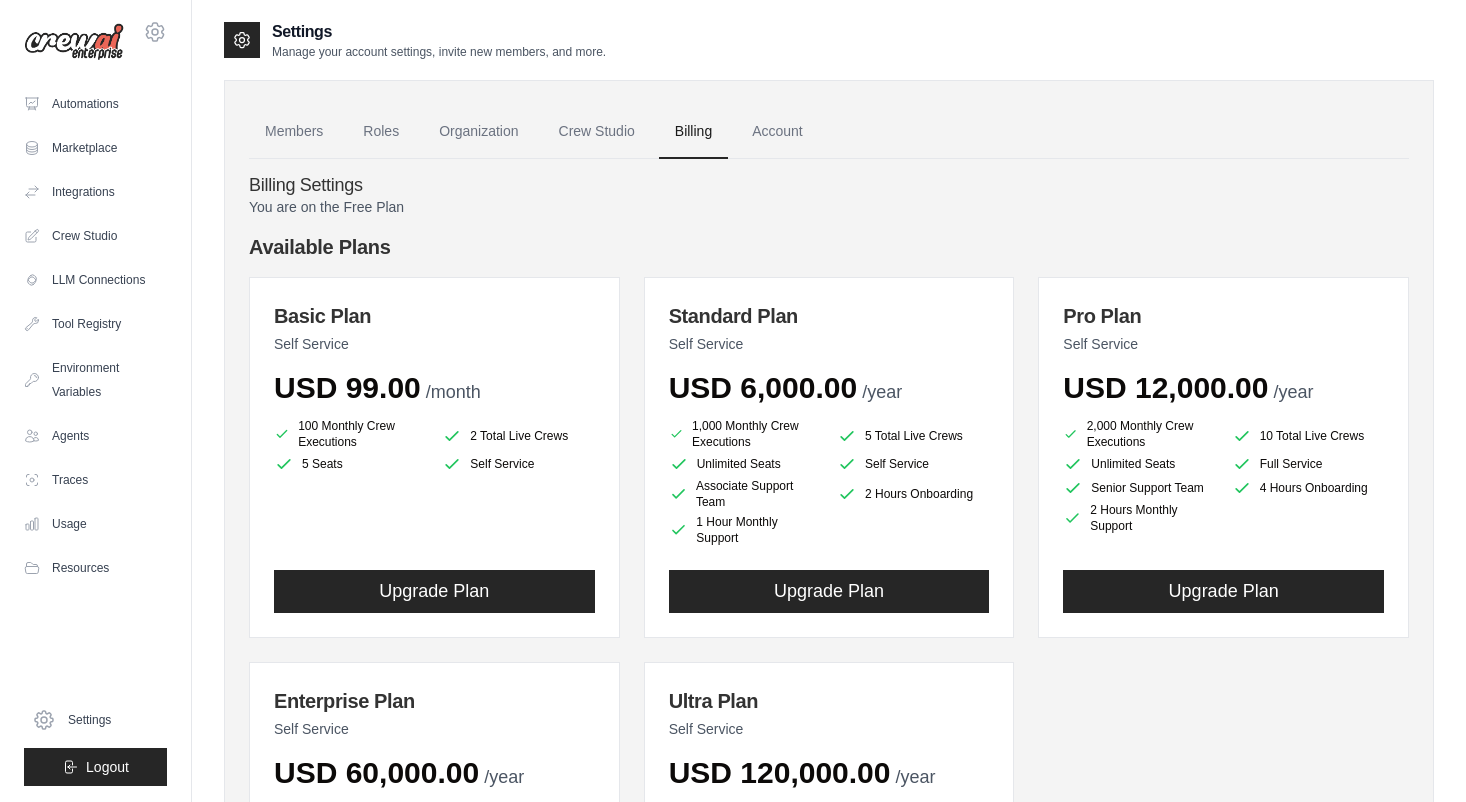 scroll, scrollTop: 0, scrollLeft: 0, axis: both 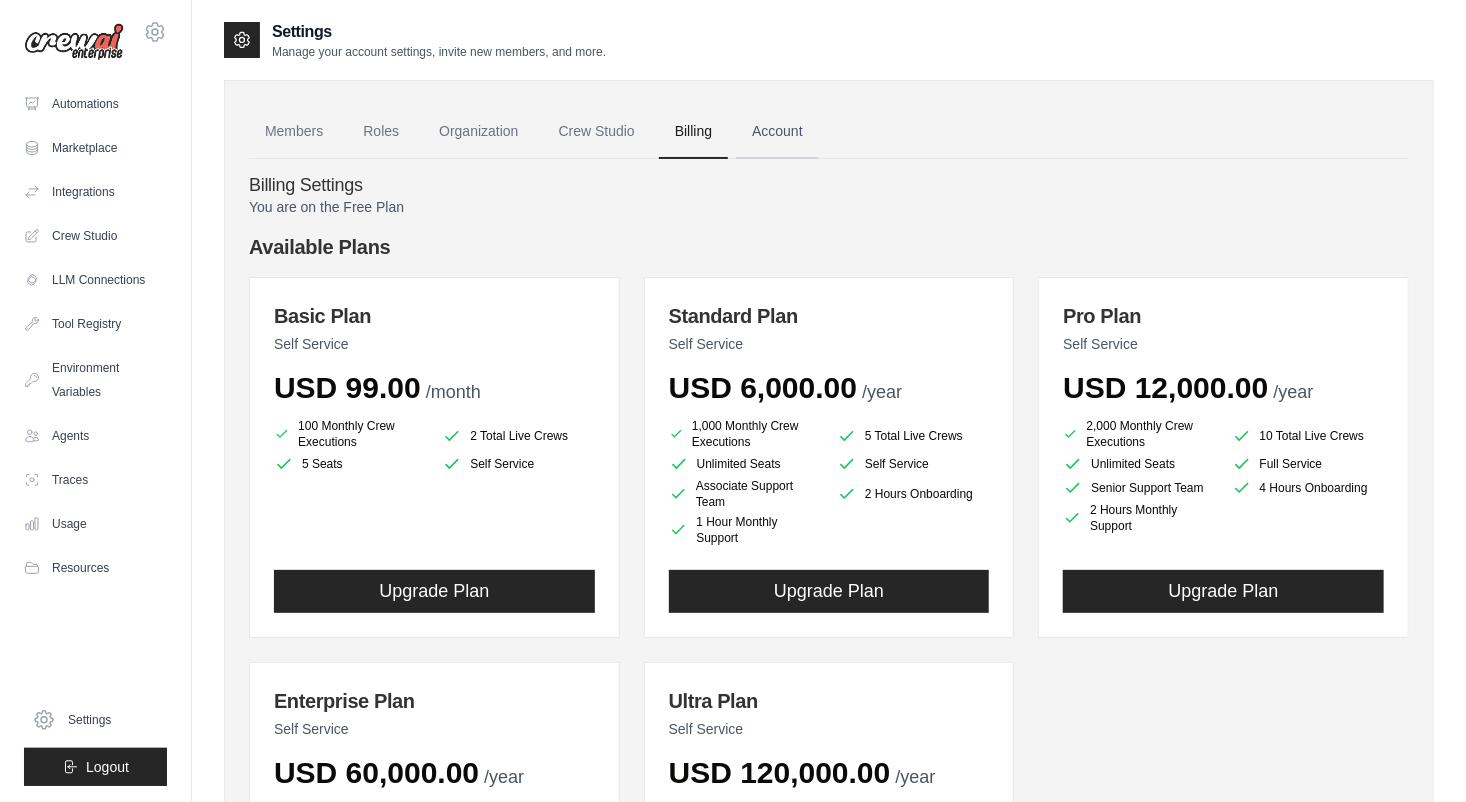 click on "Account" at bounding box center [777, 132] 